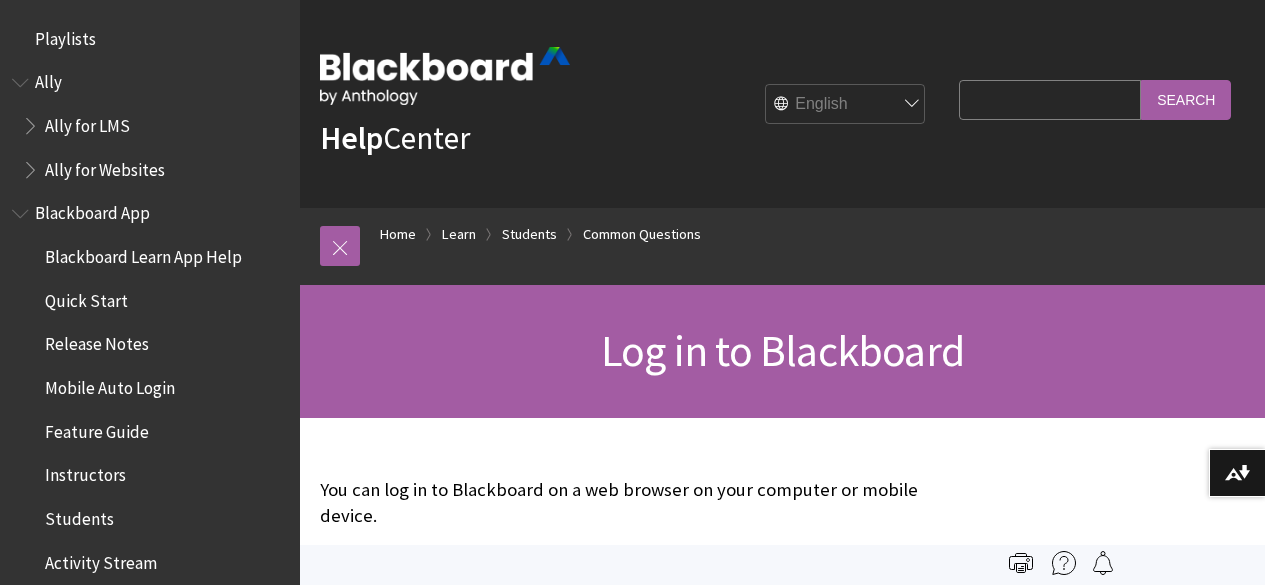 scroll, scrollTop: 0, scrollLeft: 0, axis: both 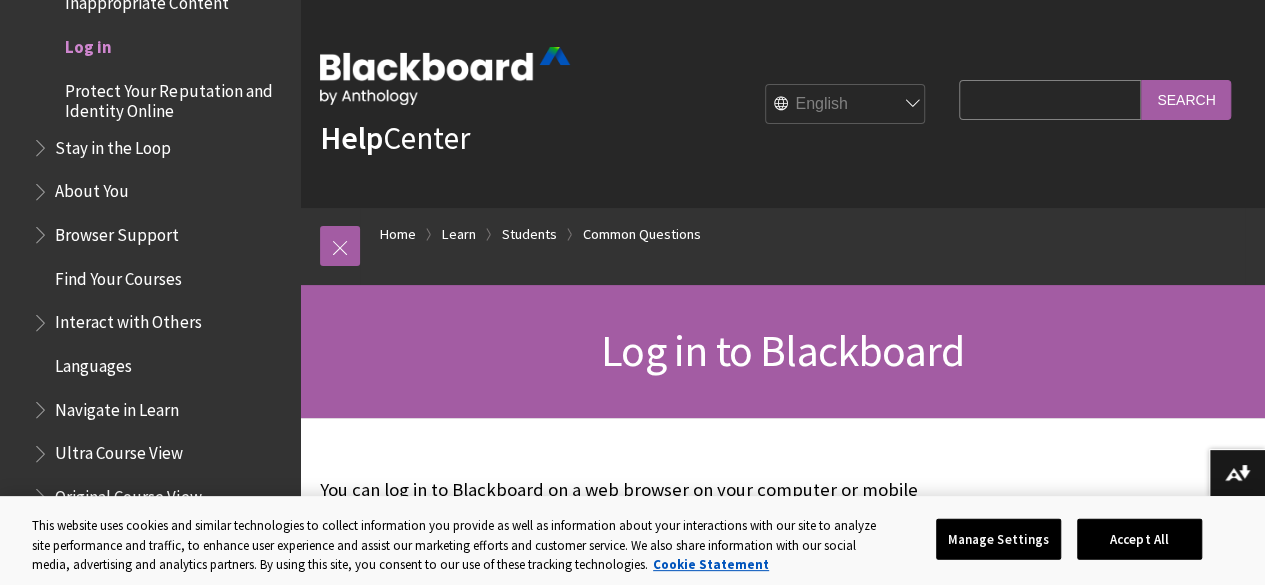 click on "Search Query" at bounding box center (1050, 99) 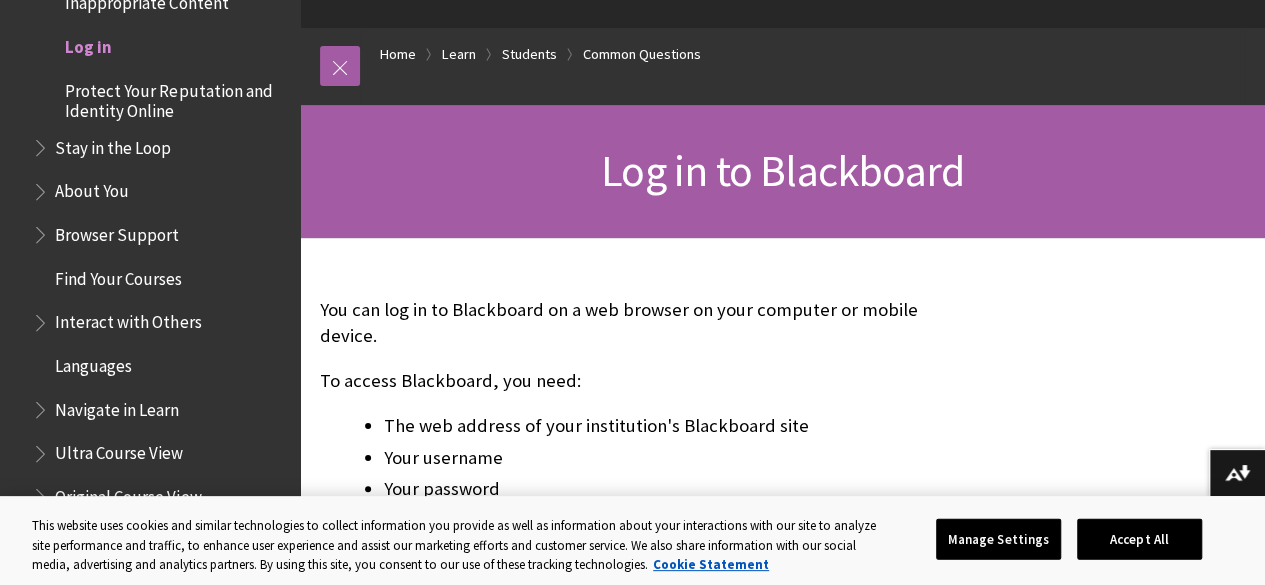 scroll, scrollTop: 0, scrollLeft: 0, axis: both 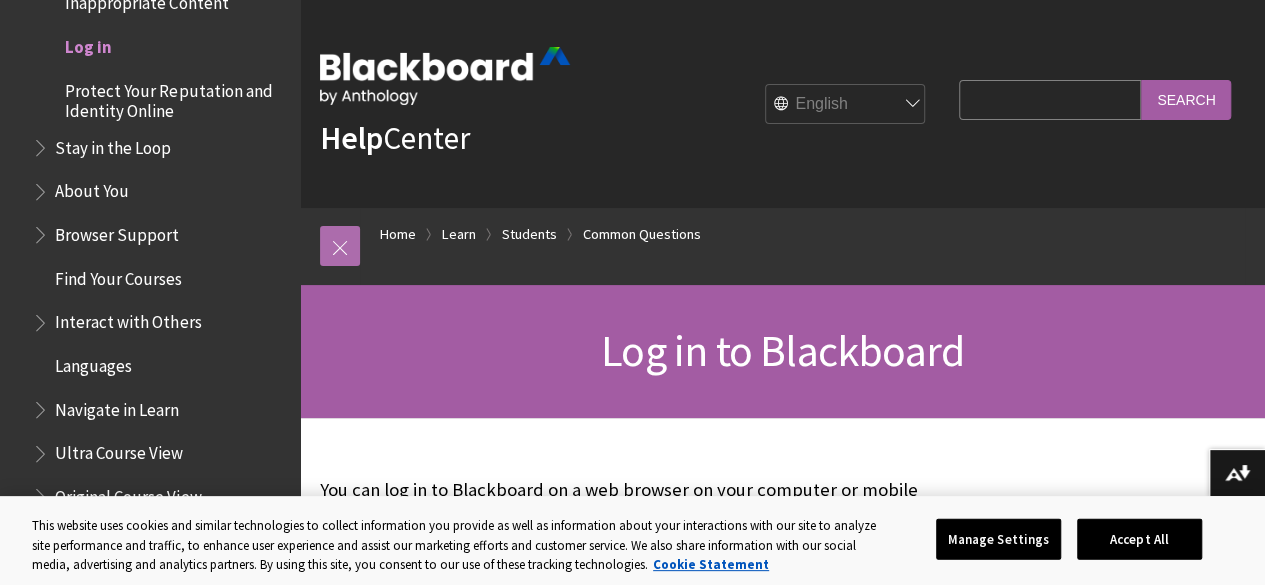 click at bounding box center [340, 246] 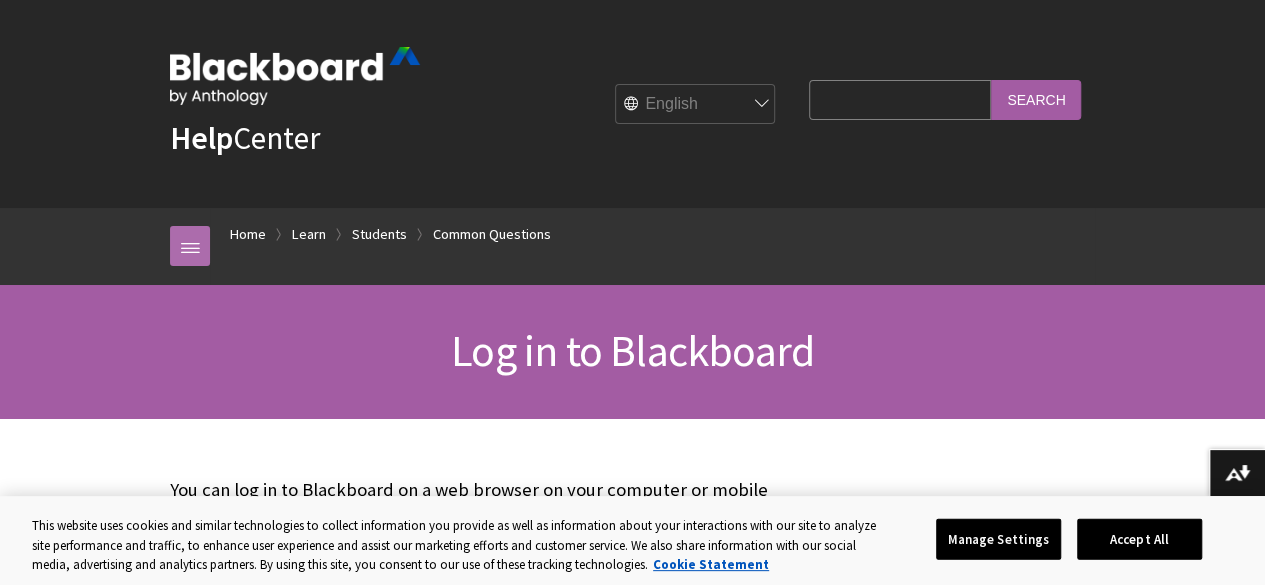 click at bounding box center (190, 246) 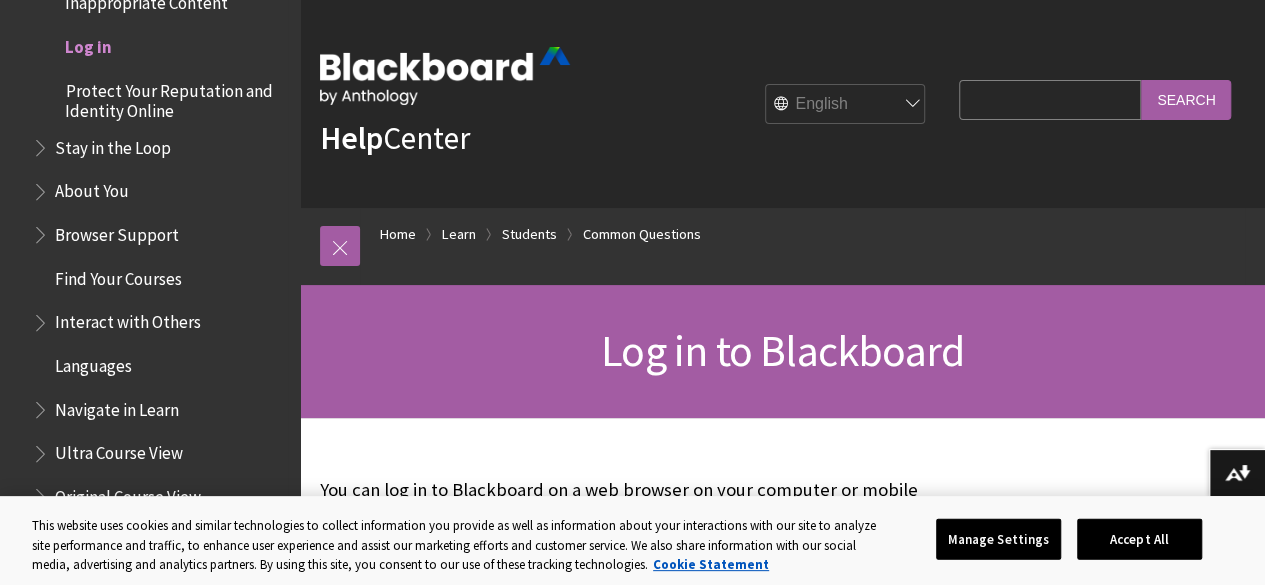 click on "Log in" at bounding box center (88, 43) 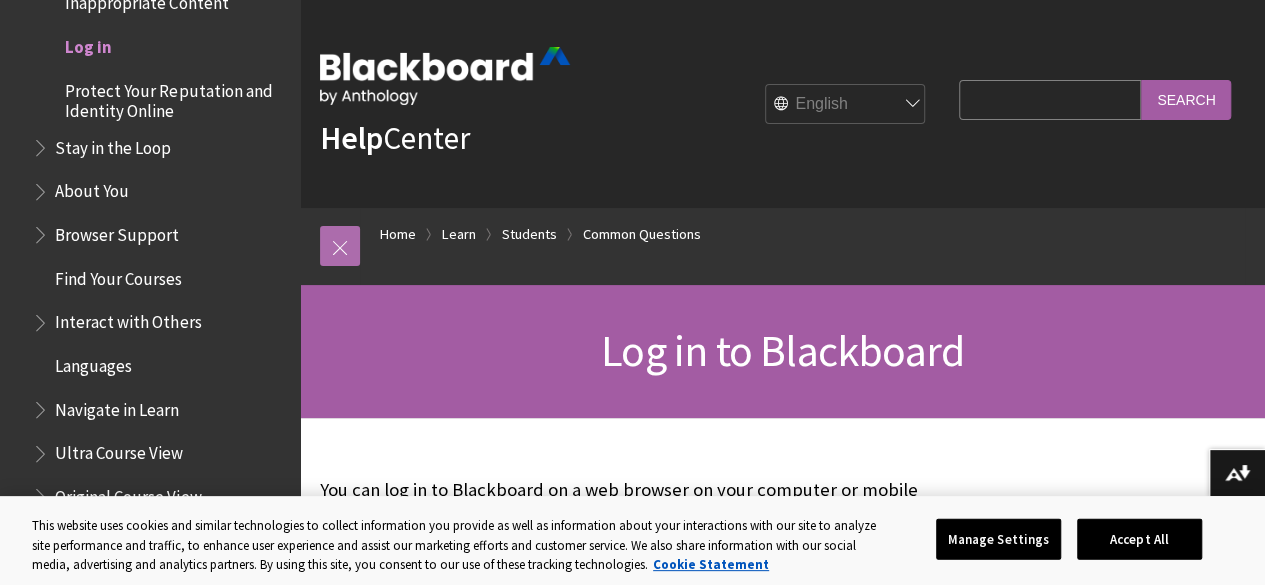 click at bounding box center (340, 246) 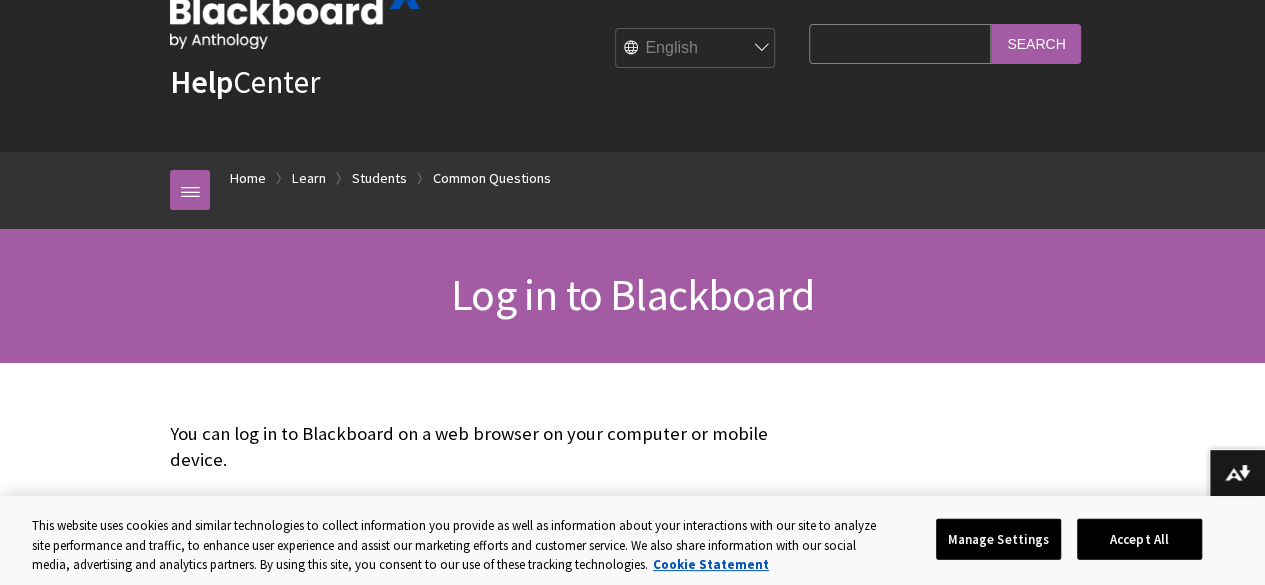 scroll, scrollTop: 100, scrollLeft: 0, axis: vertical 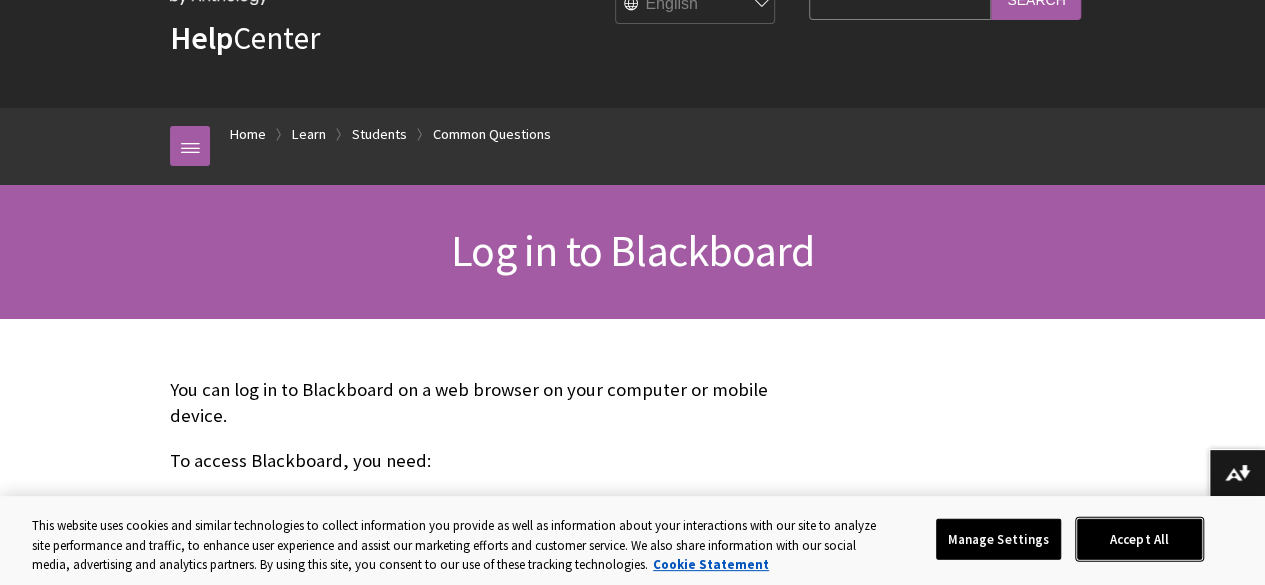 click on "Accept All" at bounding box center [1139, 539] 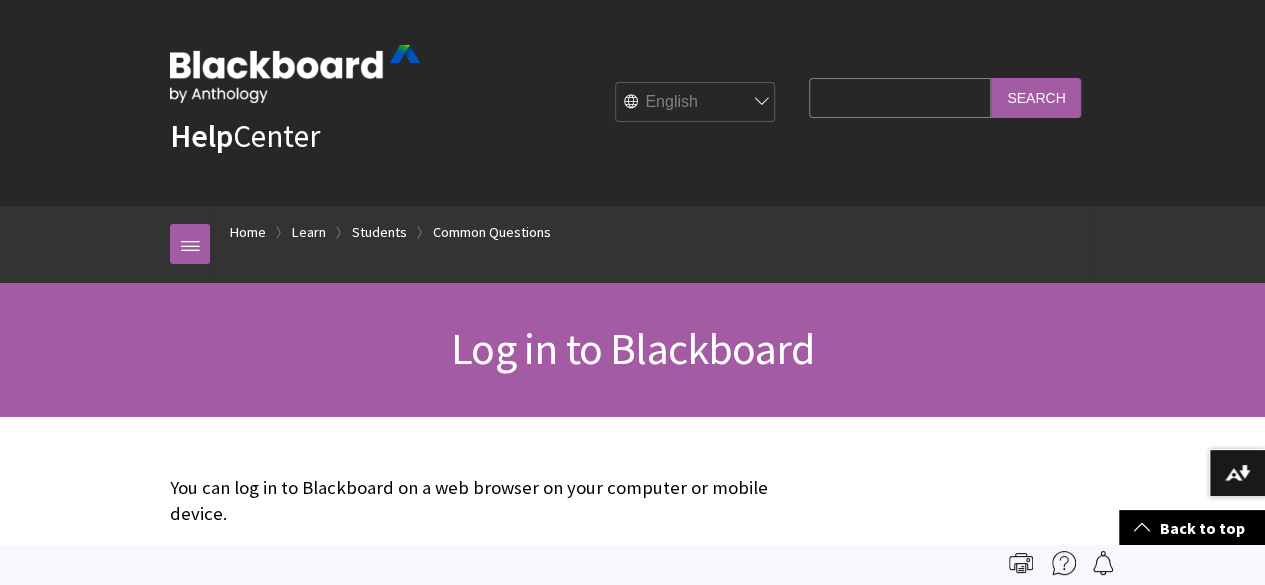 scroll, scrollTop: 0, scrollLeft: 0, axis: both 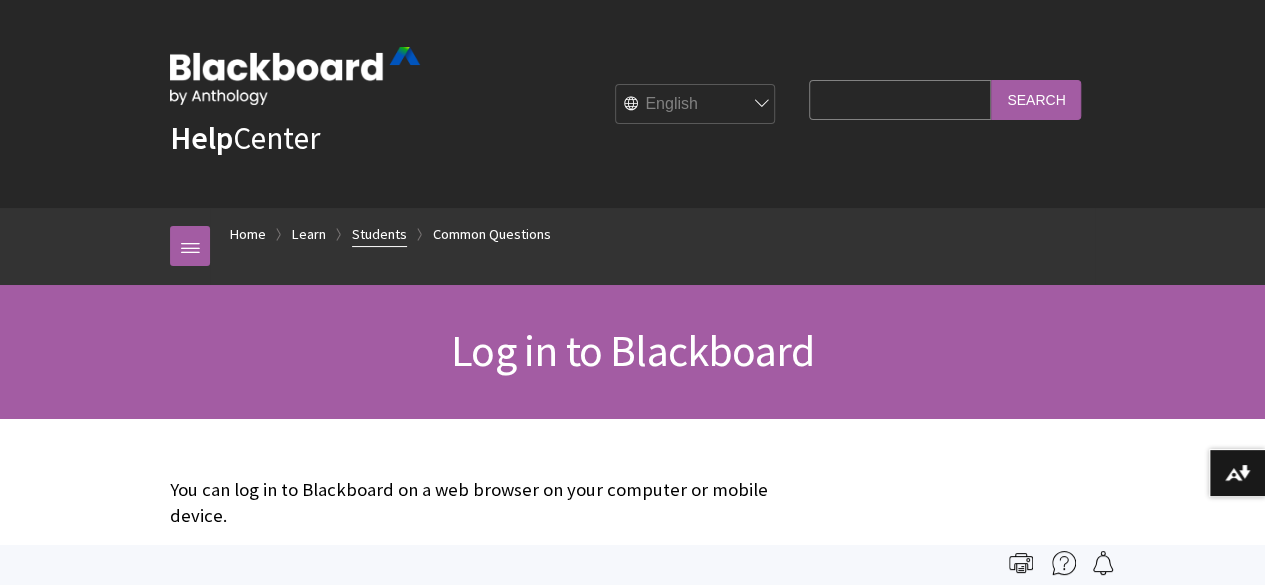 click on "Students" at bounding box center (379, 234) 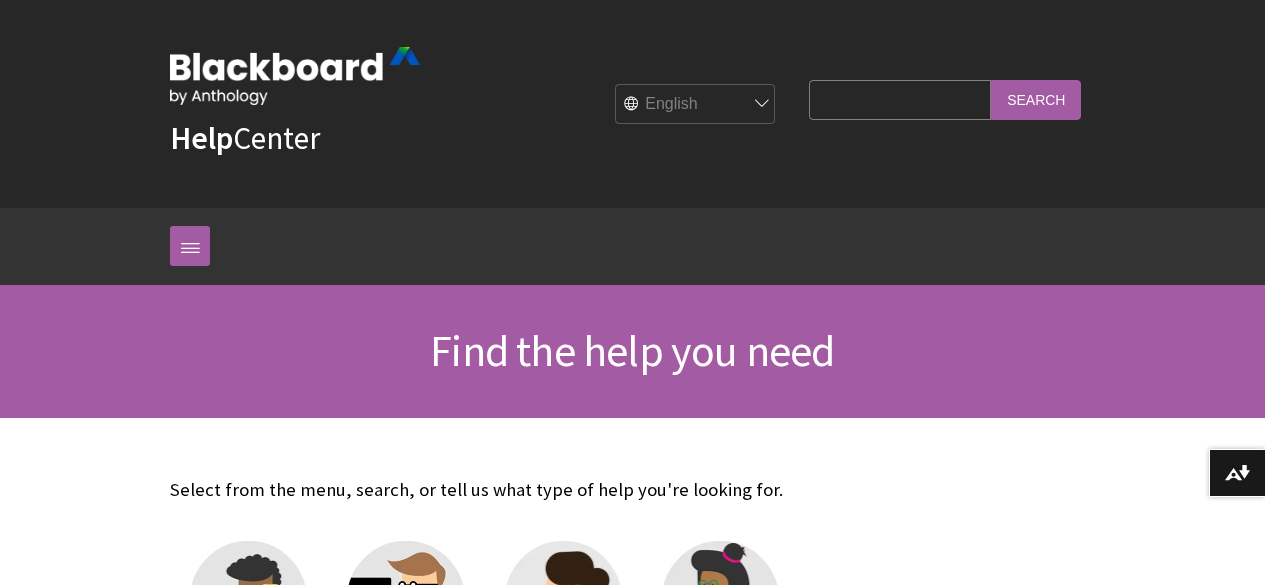 scroll, scrollTop: 0, scrollLeft: 0, axis: both 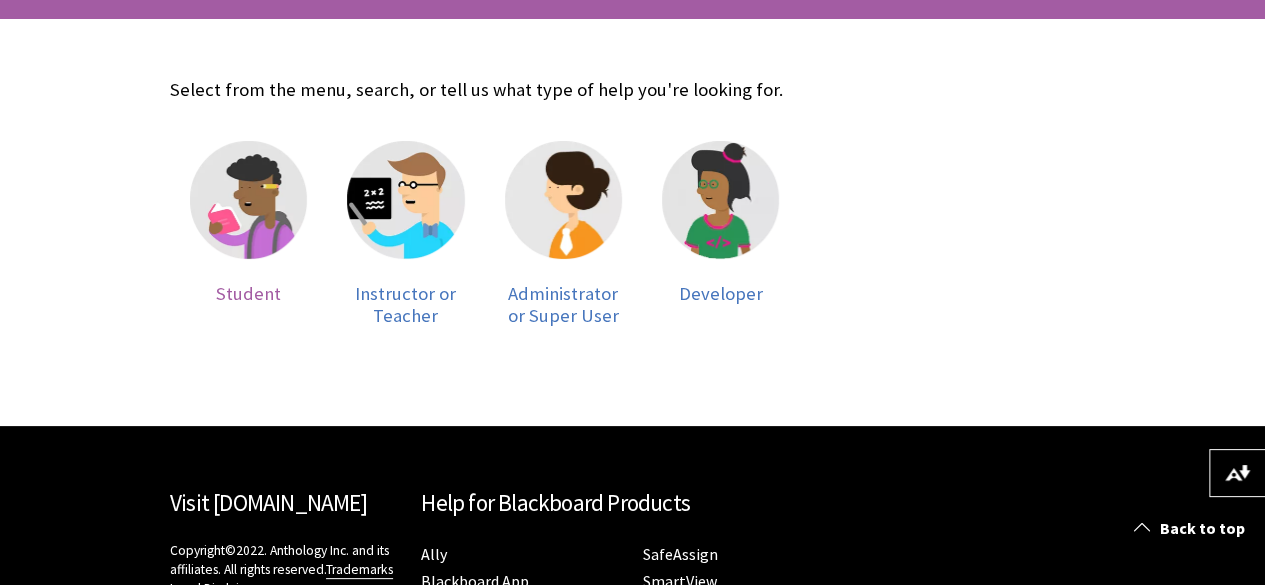 click at bounding box center [248, 199] 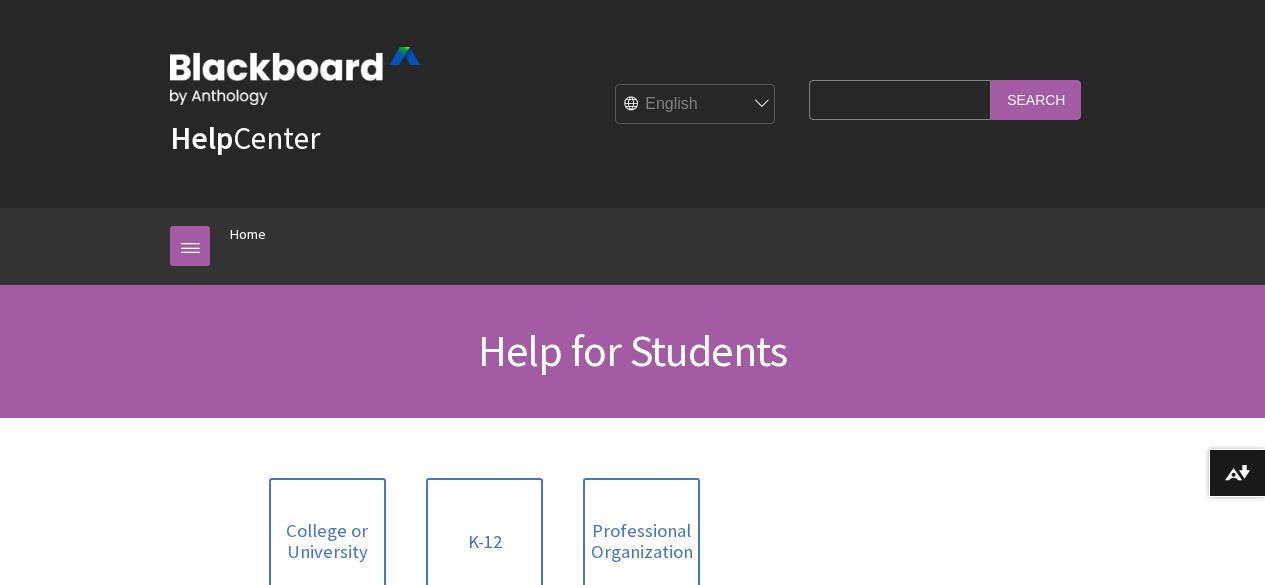 scroll, scrollTop: 0, scrollLeft: 0, axis: both 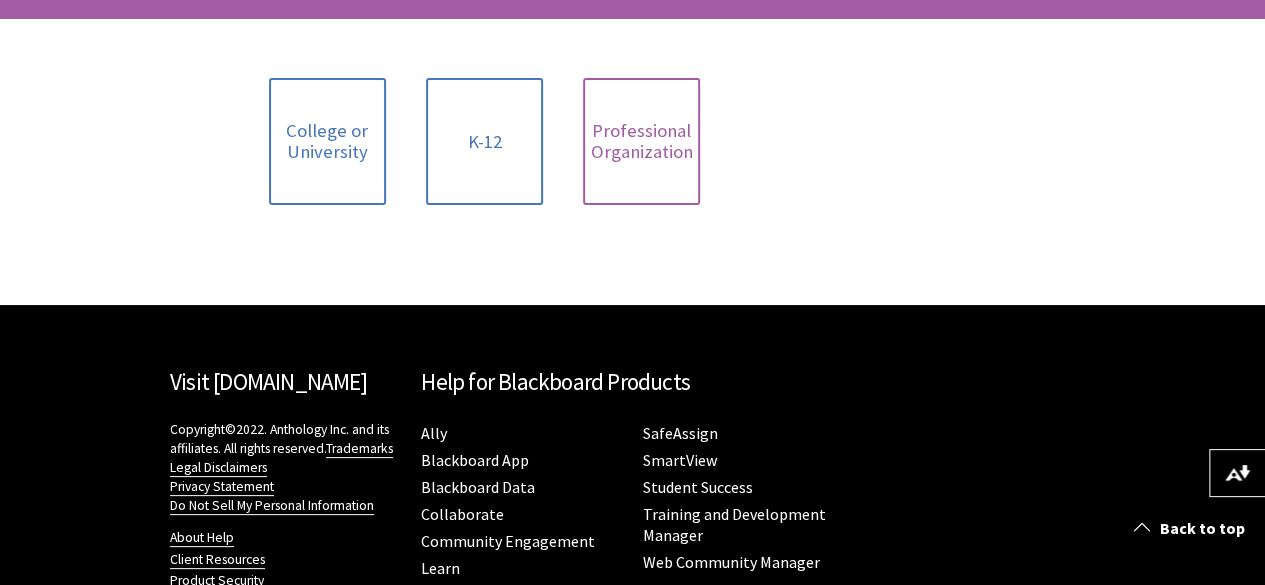 click on "Professional Organization" at bounding box center [642, 141] 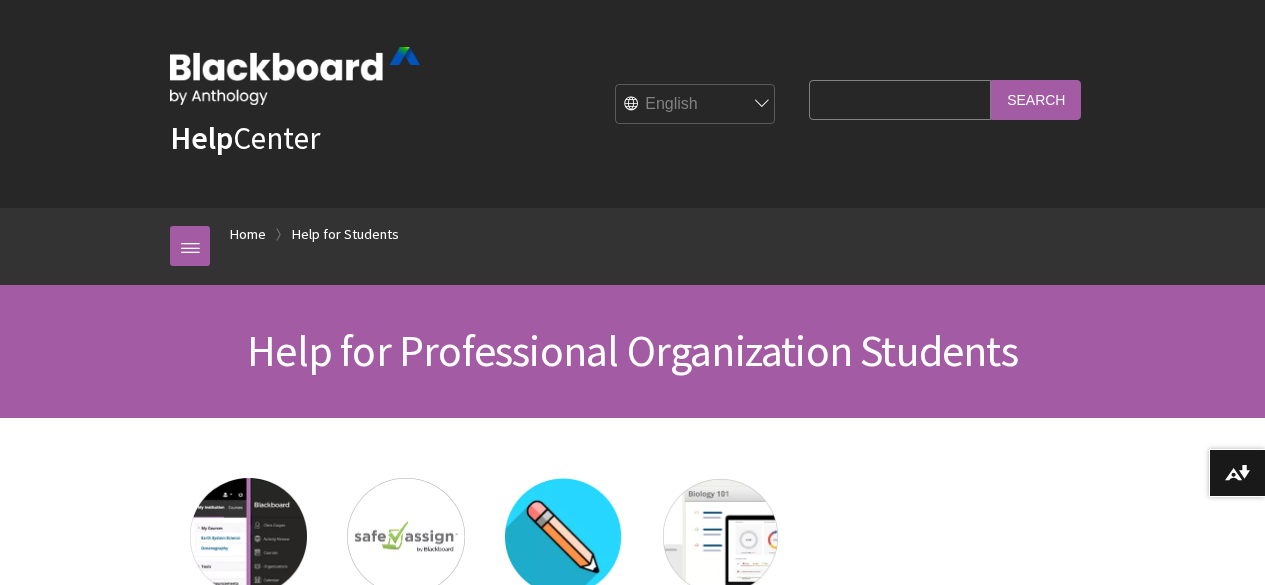 scroll, scrollTop: 0, scrollLeft: 0, axis: both 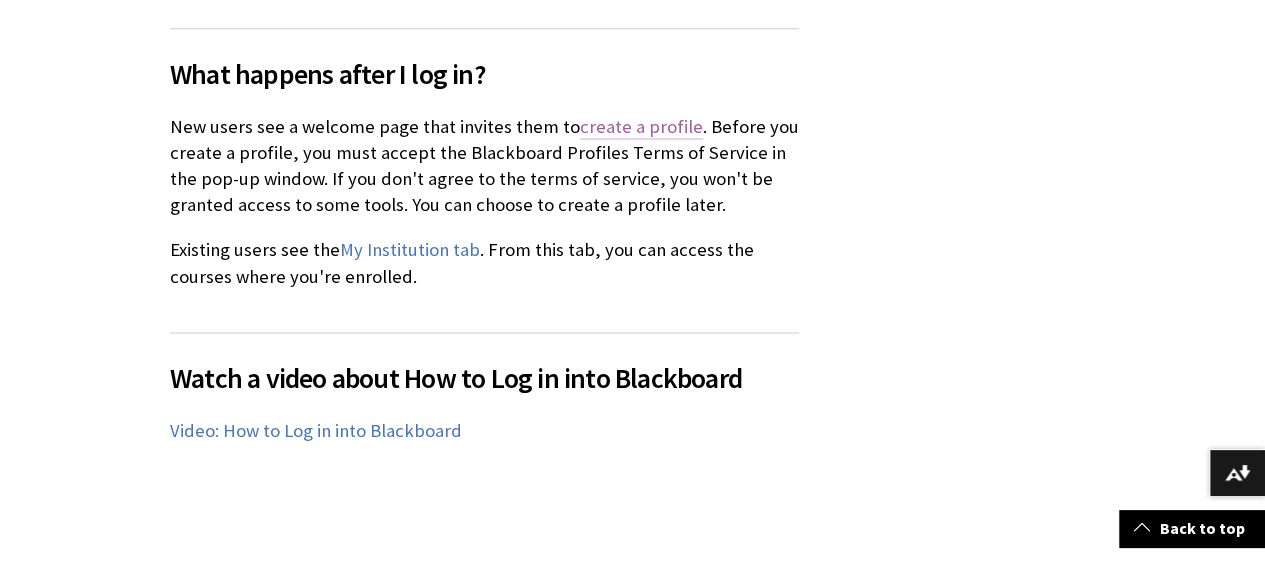 click on "create a profile" at bounding box center (641, 127) 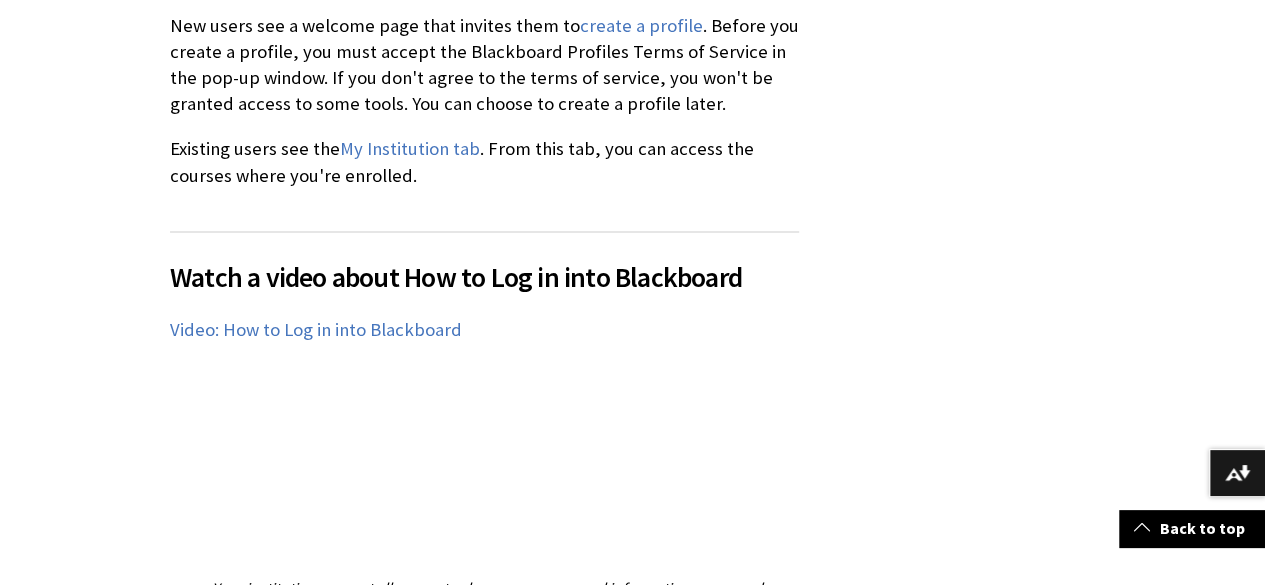 scroll, scrollTop: 1490, scrollLeft: 0, axis: vertical 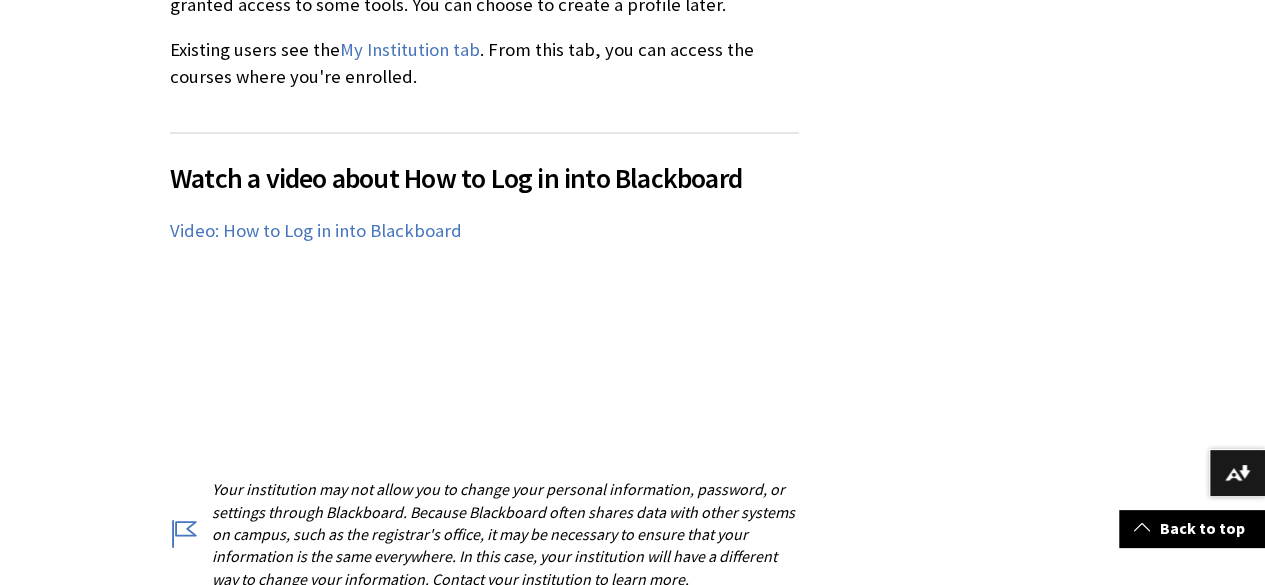 click on "Watch a video about How to Log in into Blackboard The following narrated video provides a visual and auditory representation of some of the information included on this page. For a detailed description of what is portrayed in the video,  open the video on YouTube , navigate to  More actions , and select  Open transcript . Video: How to Log in into Blackboard" at bounding box center [484, 296] 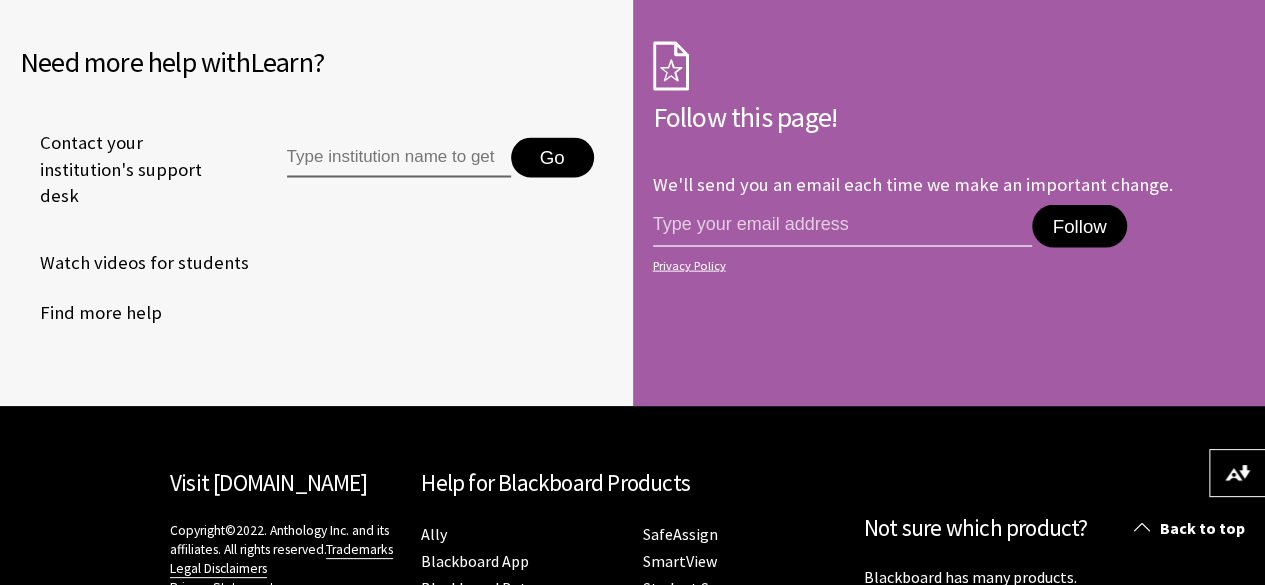 scroll, scrollTop: 5990, scrollLeft: 0, axis: vertical 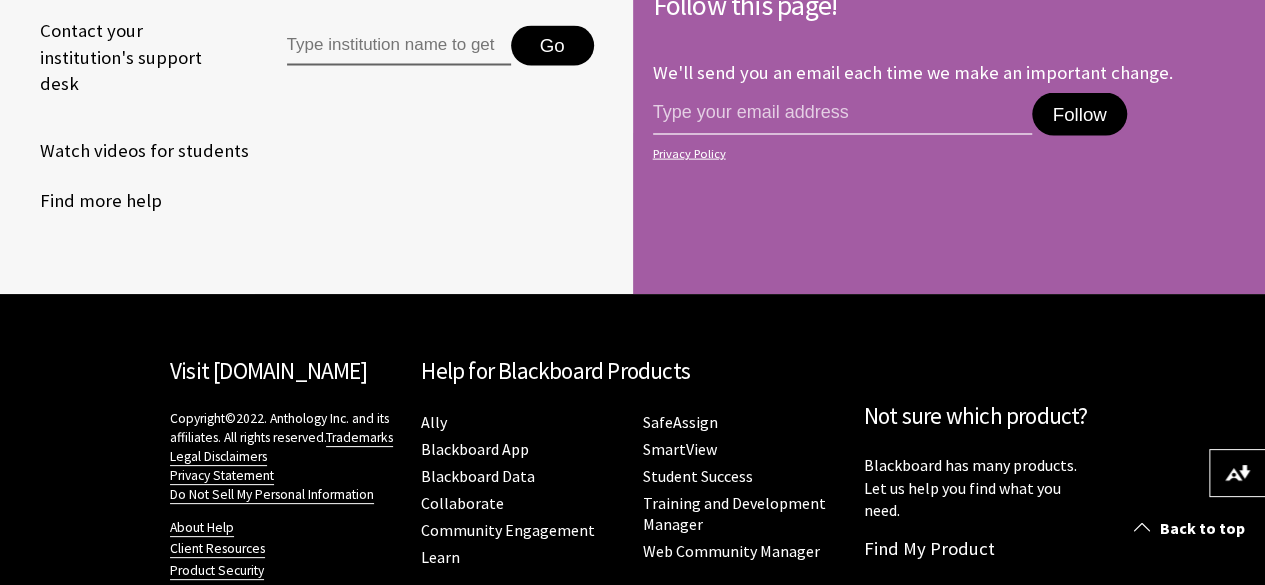 click on "Log in" at bounding box center (187, 599) 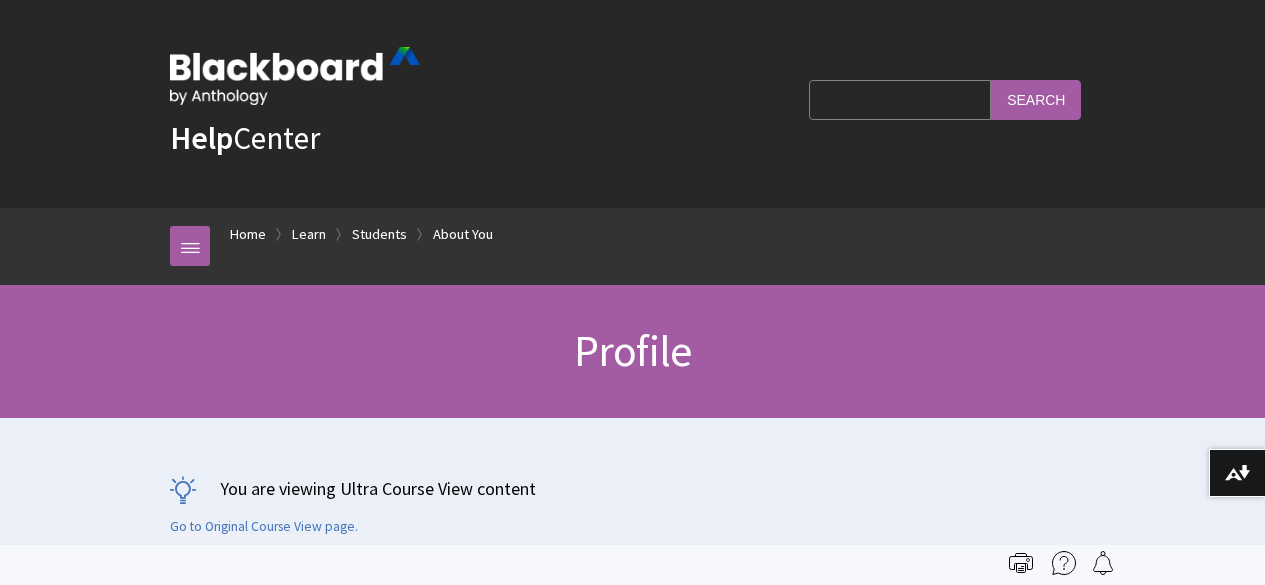 scroll, scrollTop: 0, scrollLeft: 0, axis: both 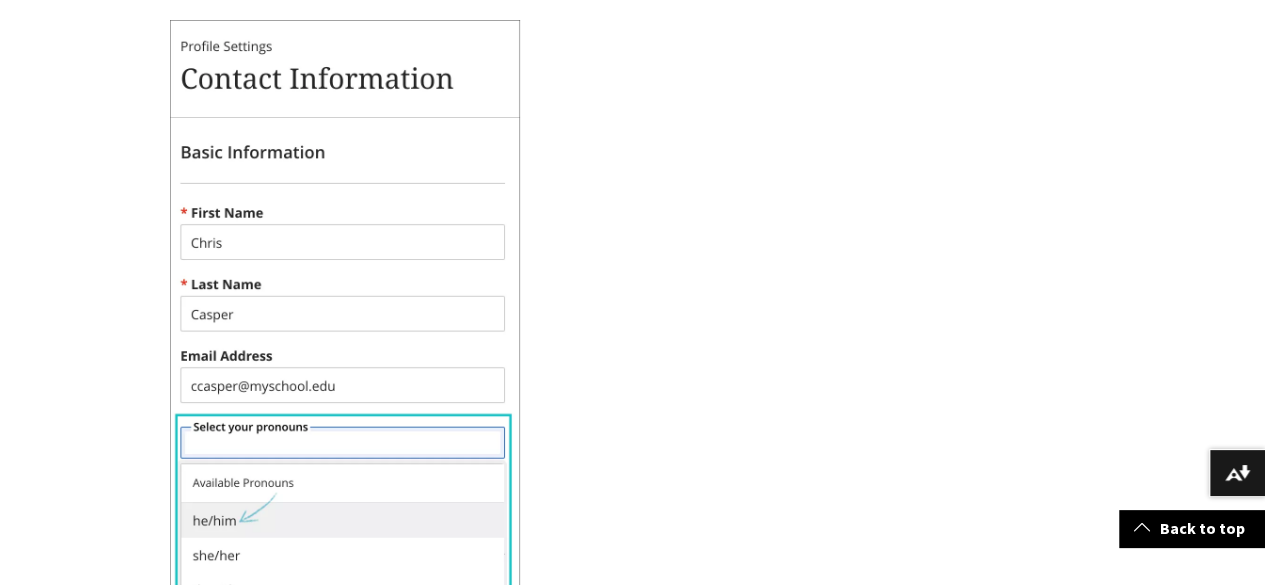 drag, startPoint x: 270, startPoint y: 230, endPoint x: 282, endPoint y: 237, distance: 13.892444 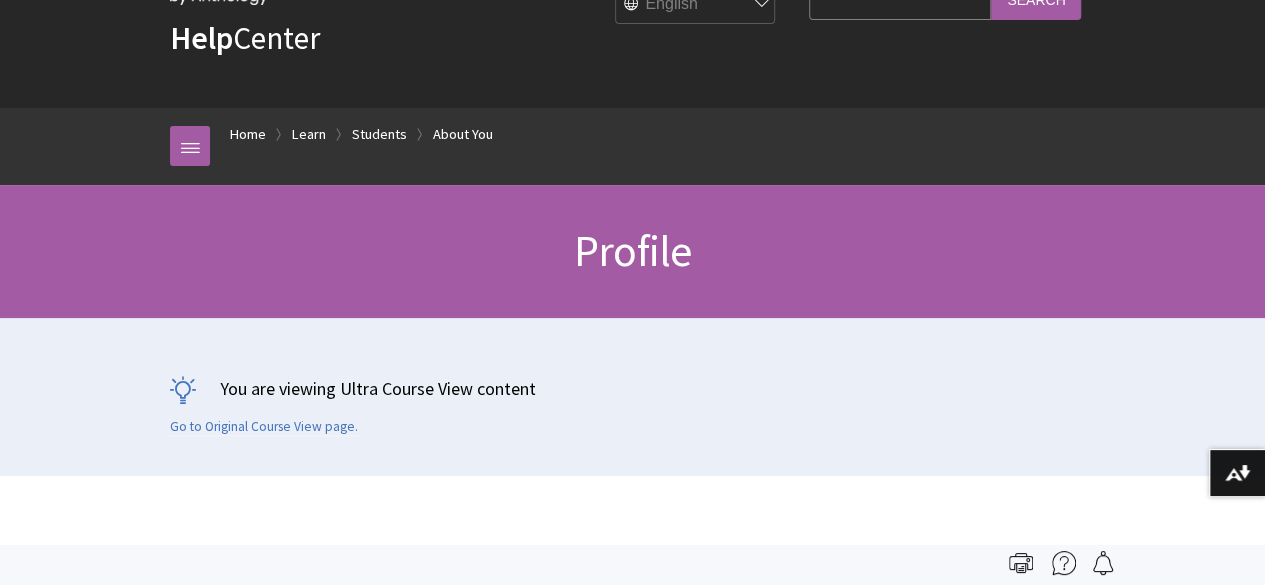 scroll, scrollTop: 0, scrollLeft: 0, axis: both 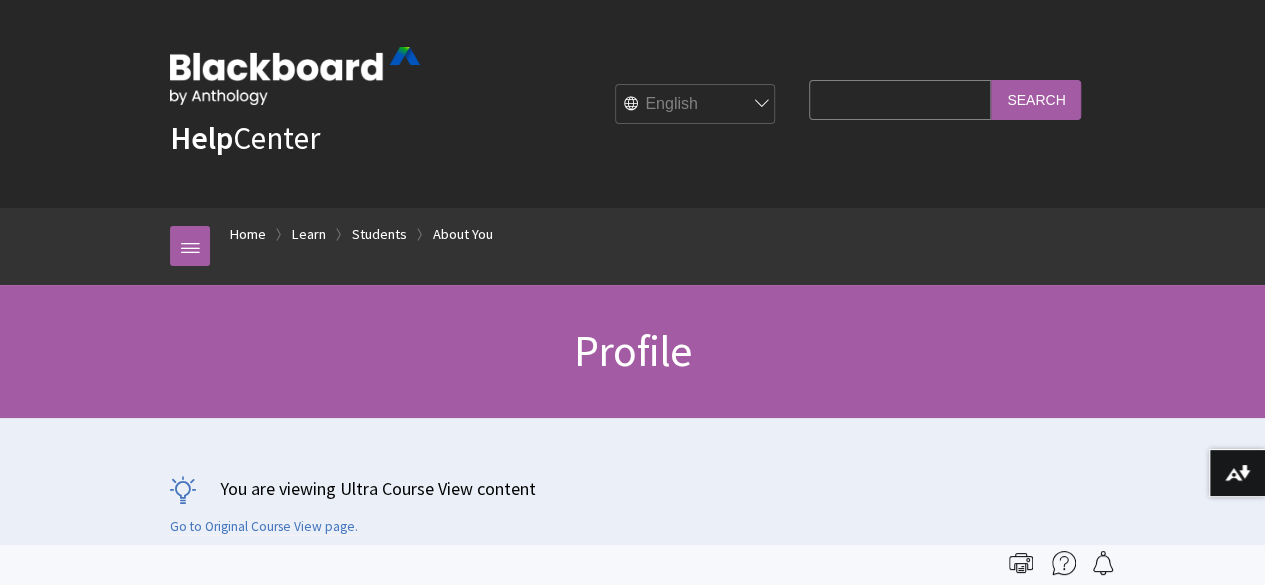 drag, startPoint x: 1240, startPoint y: 0, endPoint x: 932, endPoint y: 35, distance: 309.98227 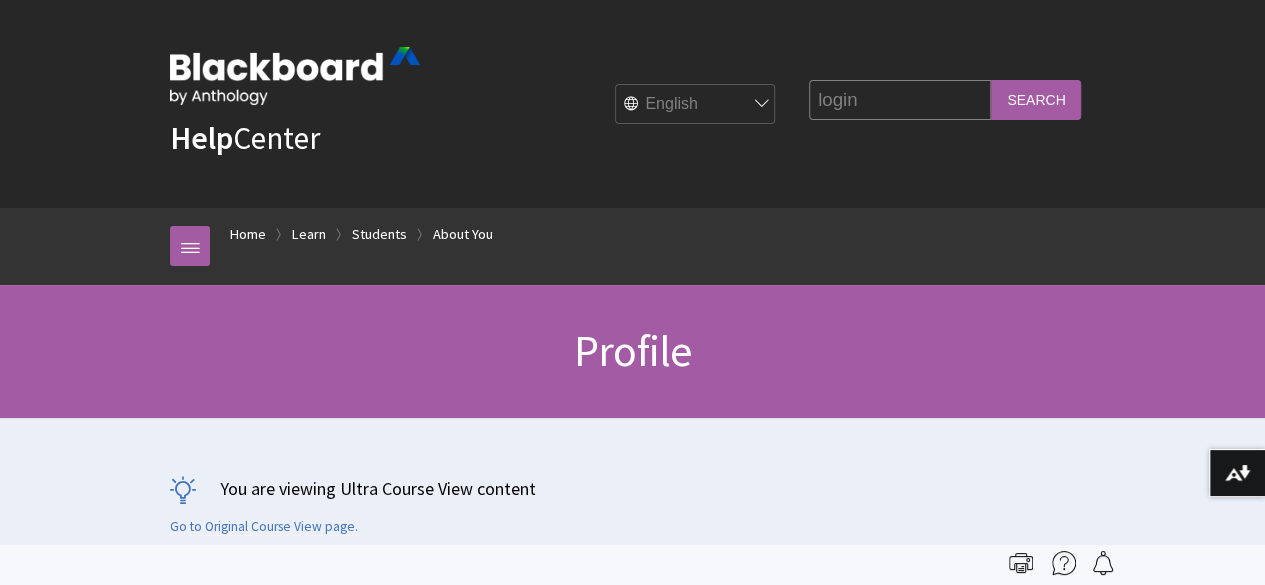 type on "login" 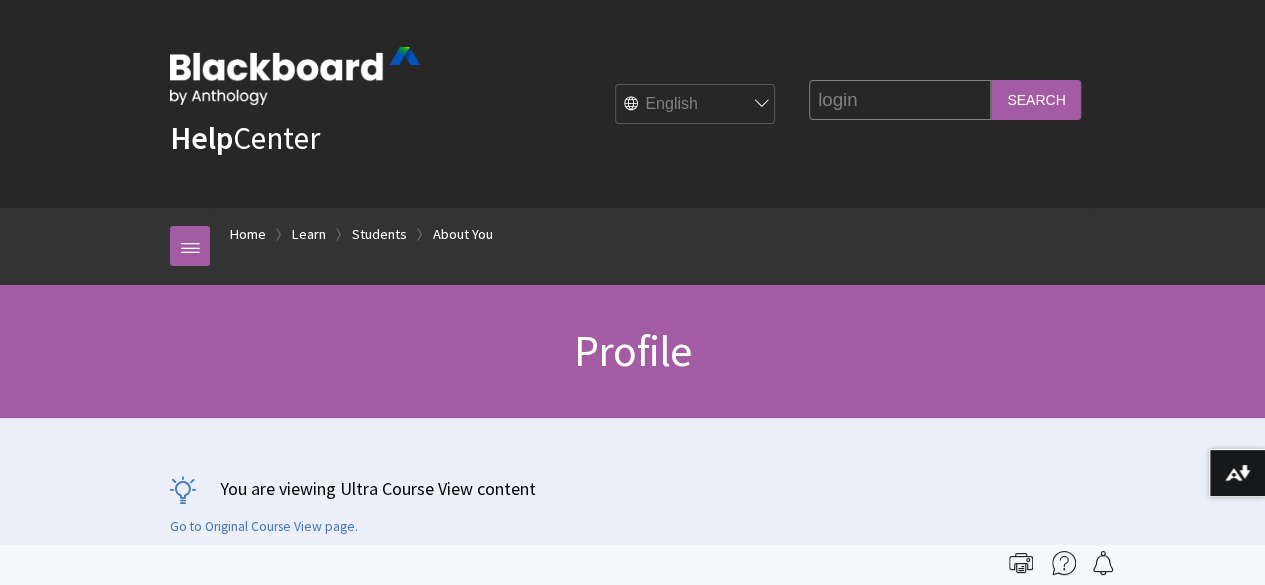 click on "Search" at bounding box center (1036, 99) 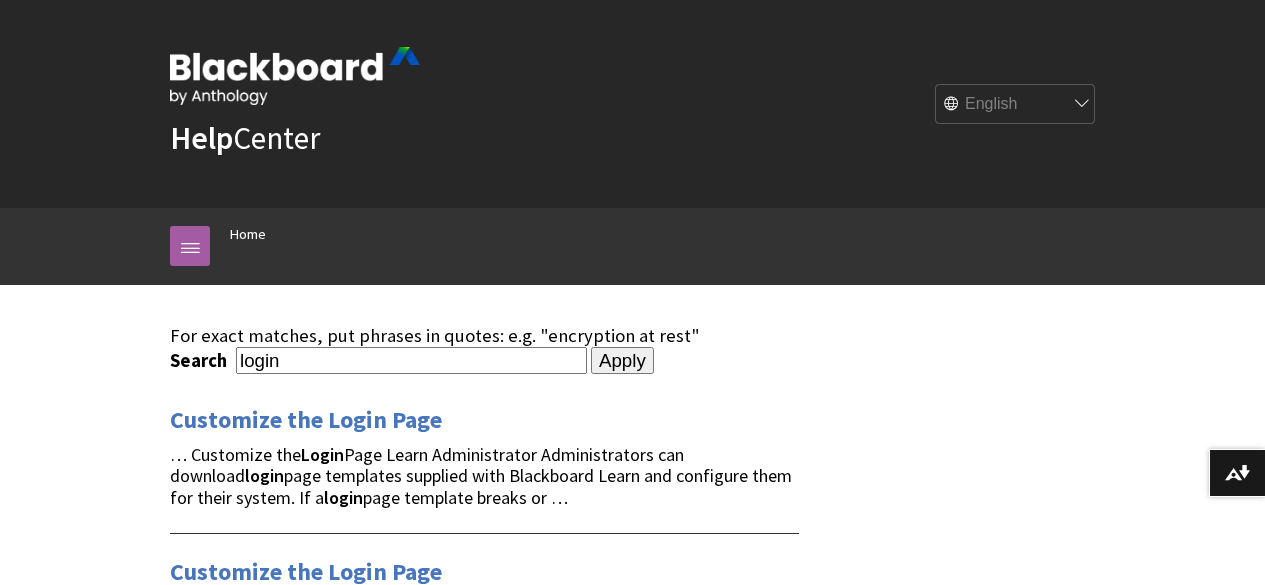scroll, scrollTop: 0, scrollLeft: 0, axis: both 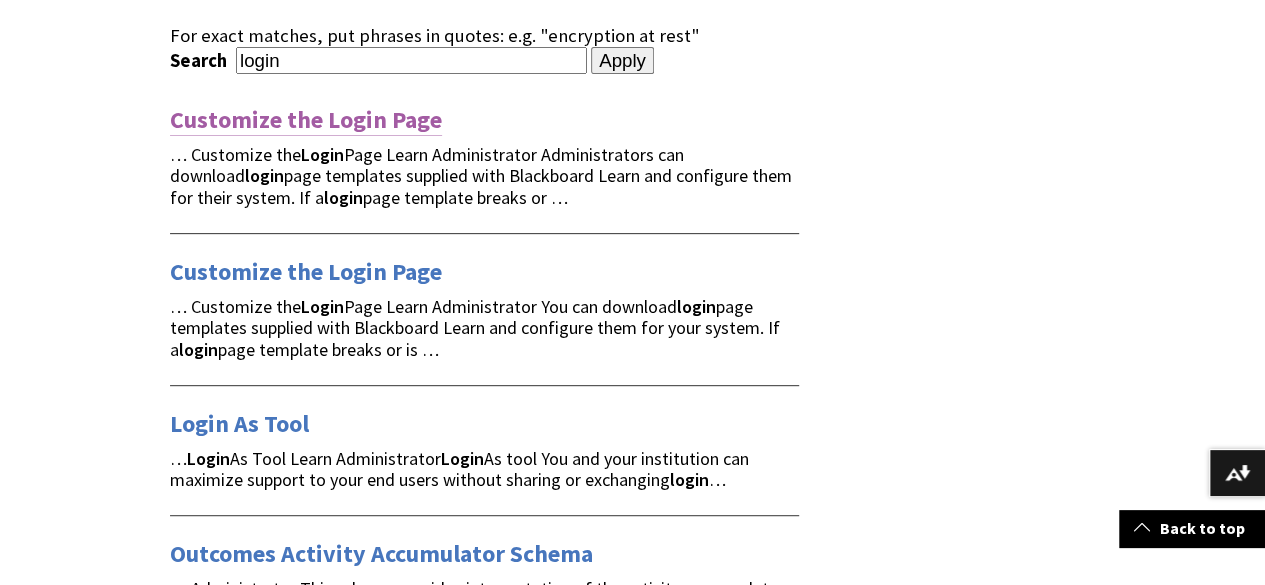 click on "Customize the Login Page" at bounding box center (306, 120) 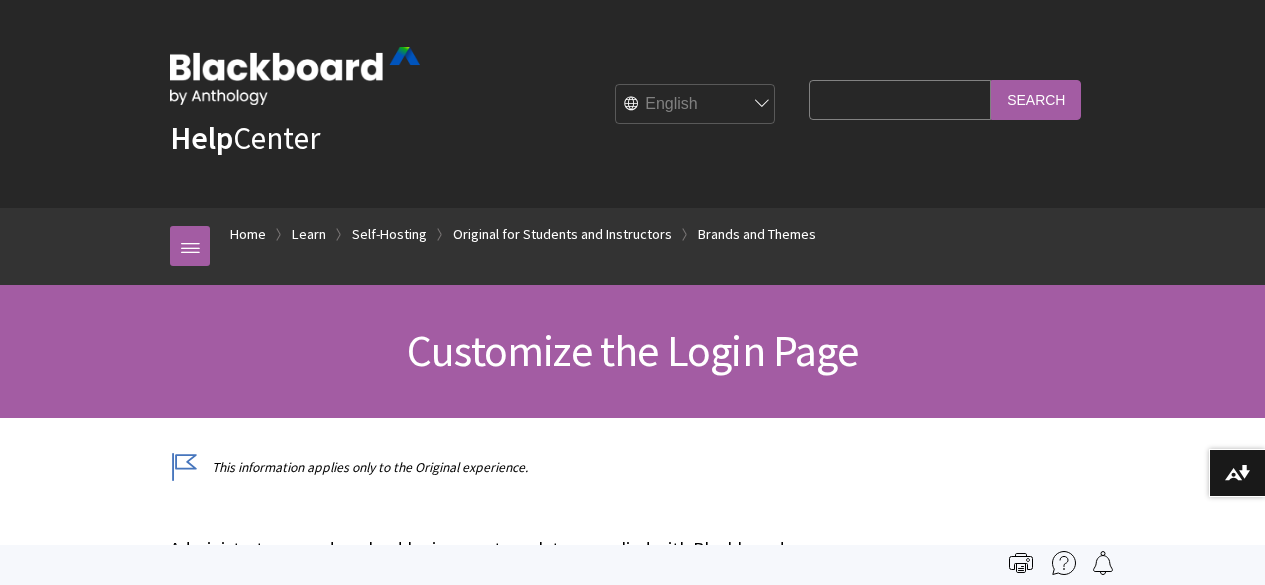 scroll, scrollTop: 0, scrollLeft: 0, axis: both 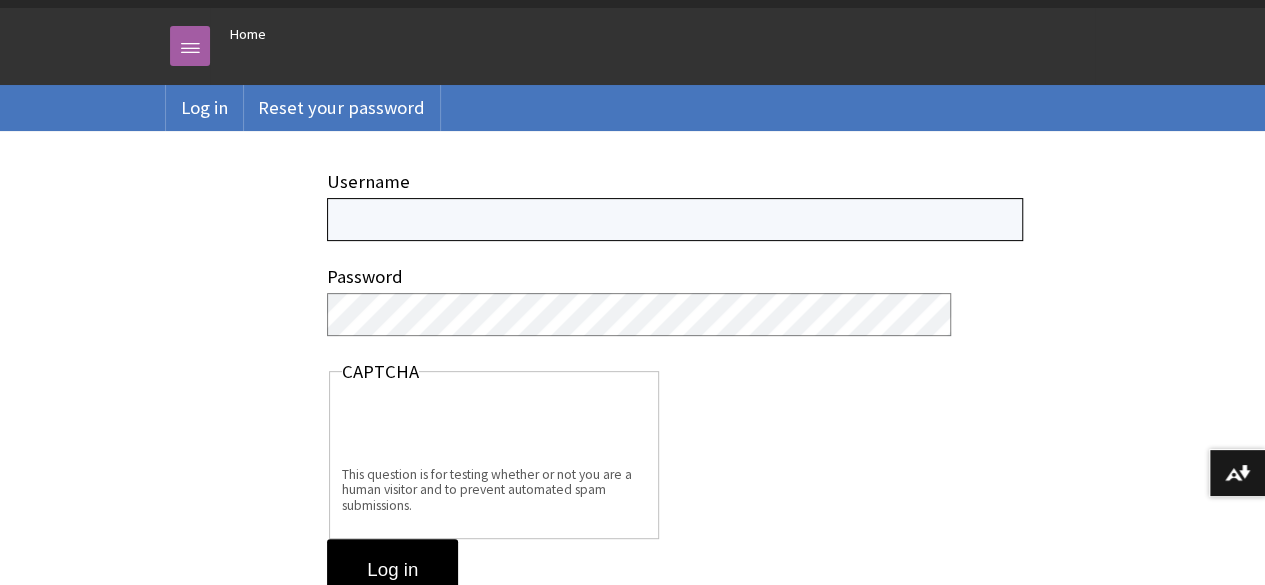 paste on "[DOMAIN_NAME][EMAIL_ADDRESS][DOMAIN_NAME]" 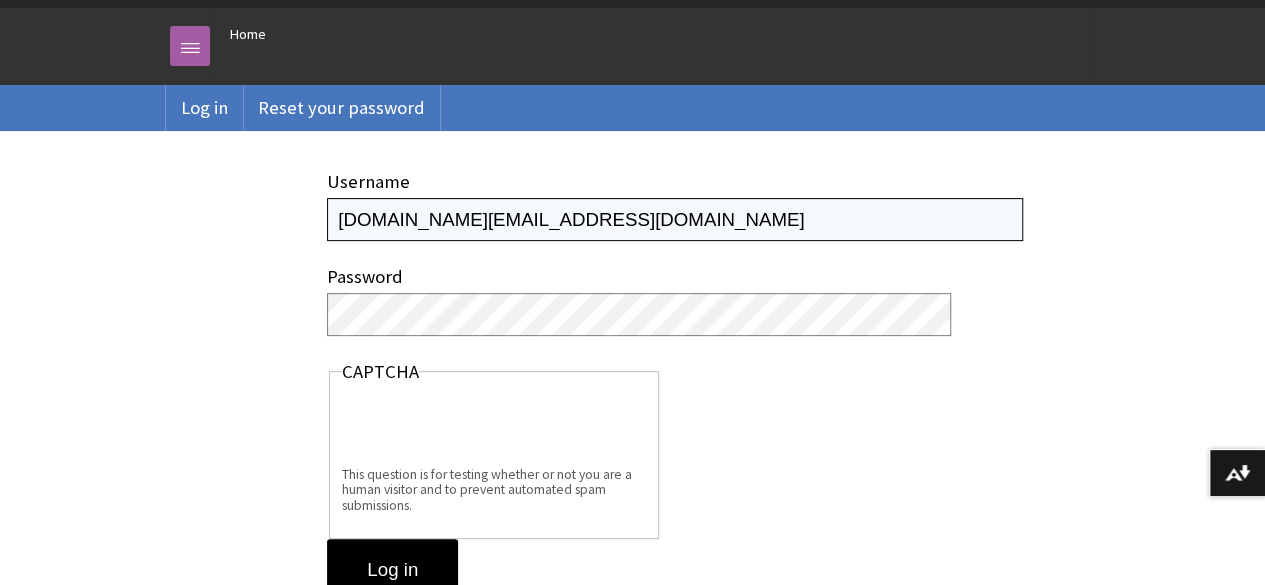 type on "[DOMAIN_NAME][EMAIL_ADDRESS][DOMAIN_NAME]" 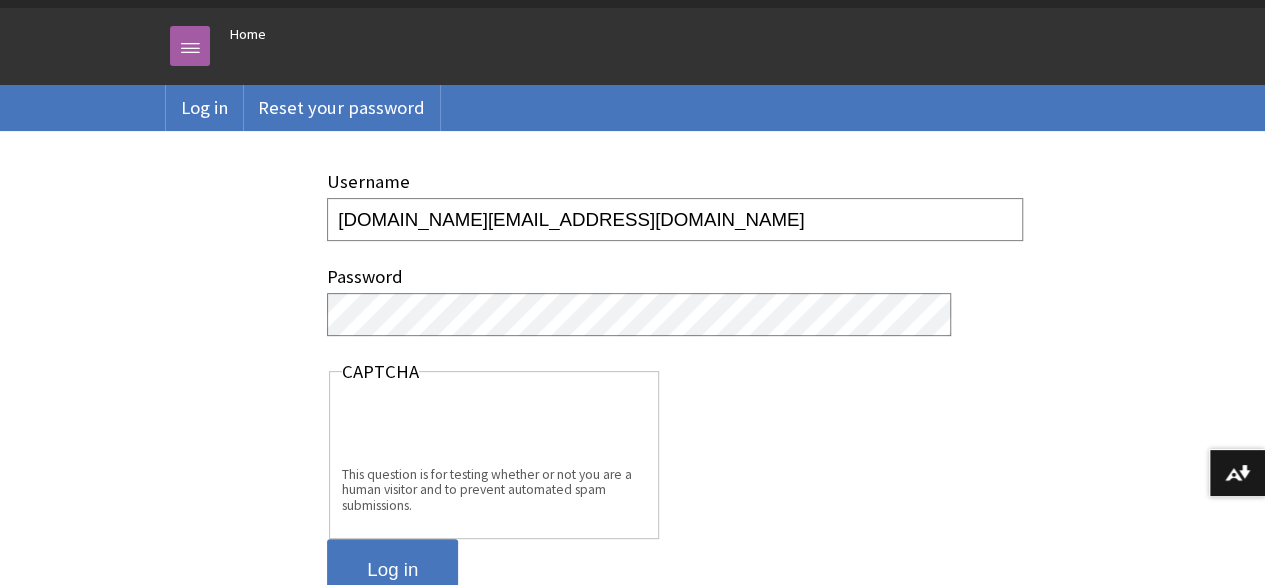 click on "Log in" at bounding box center (392, 570) 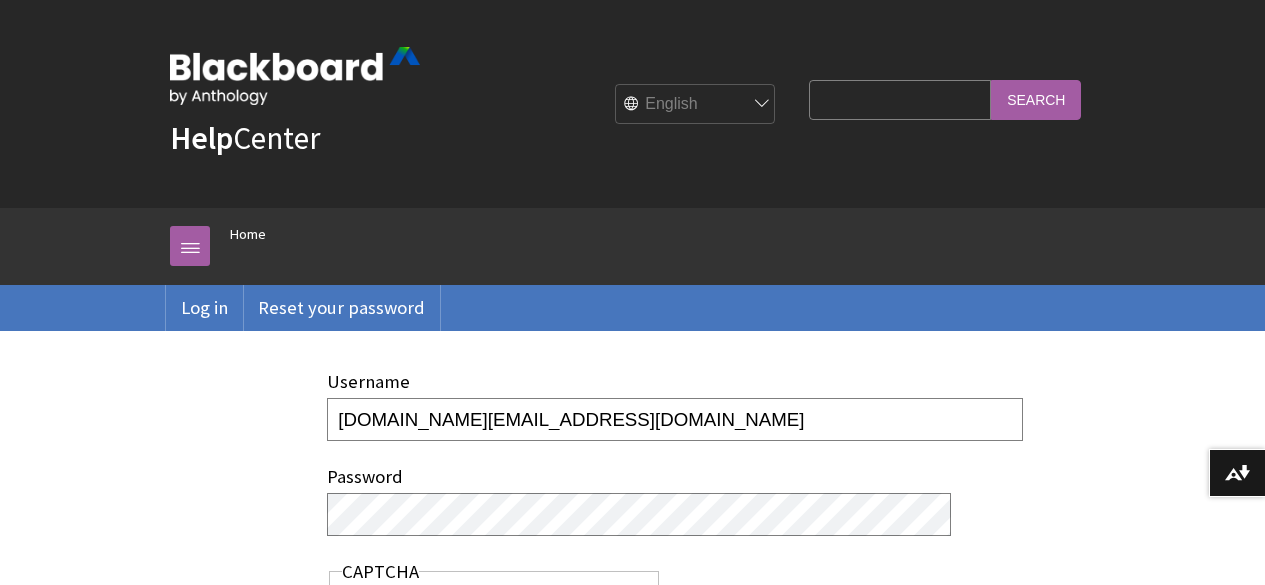 scroll, scrollTop: 100, scrollLeft: 0, axis: vertical 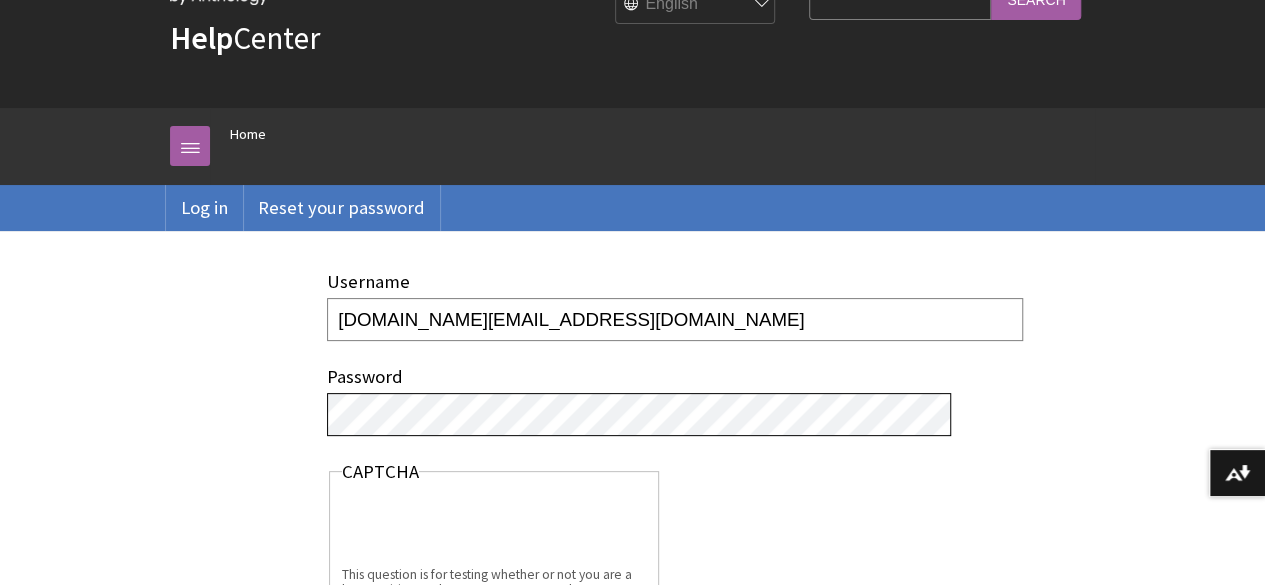 click on "Log in" at bounding box center (392, 670) 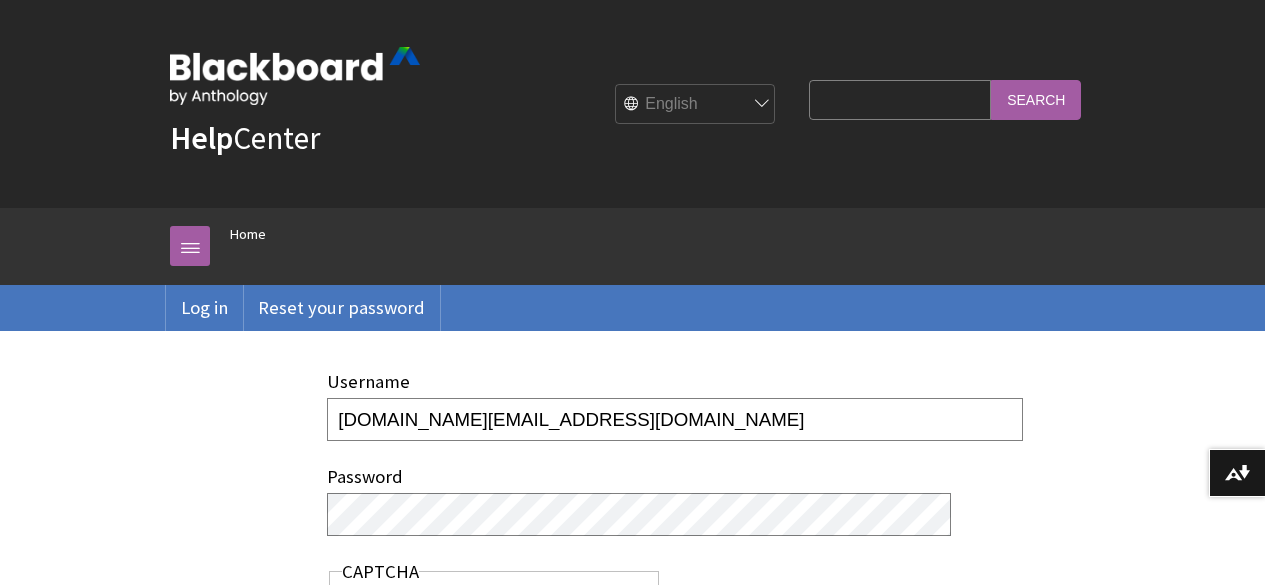 scroll, scrollTop: 0, scrollLeft: 0, axis: both 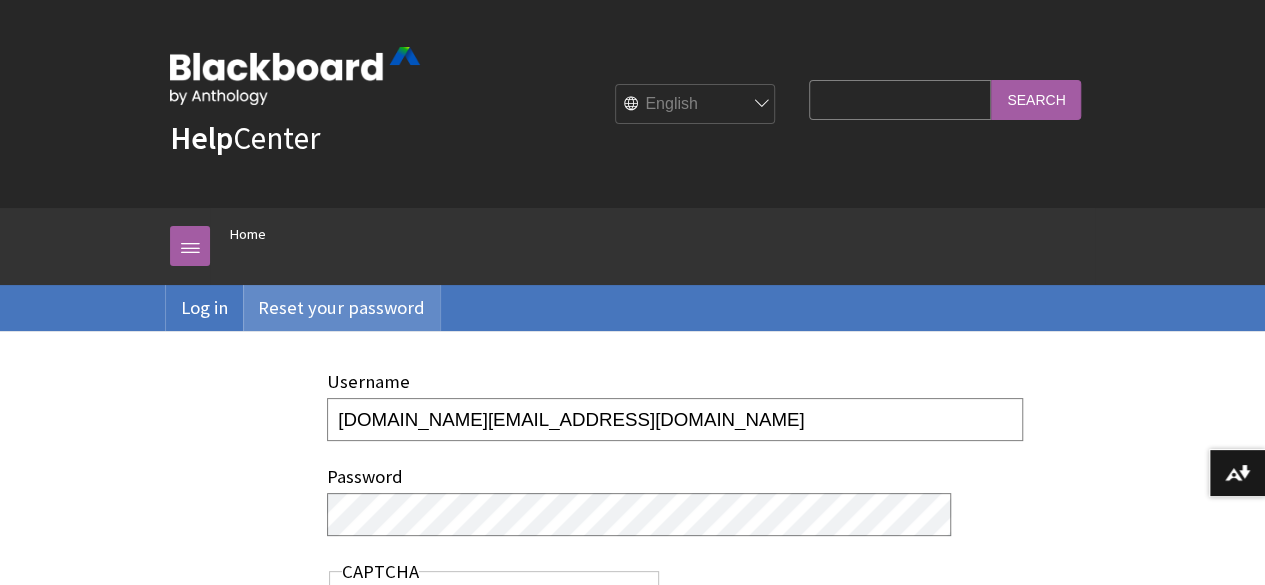 click on "Reset your password" at bounding box center [341, 308] 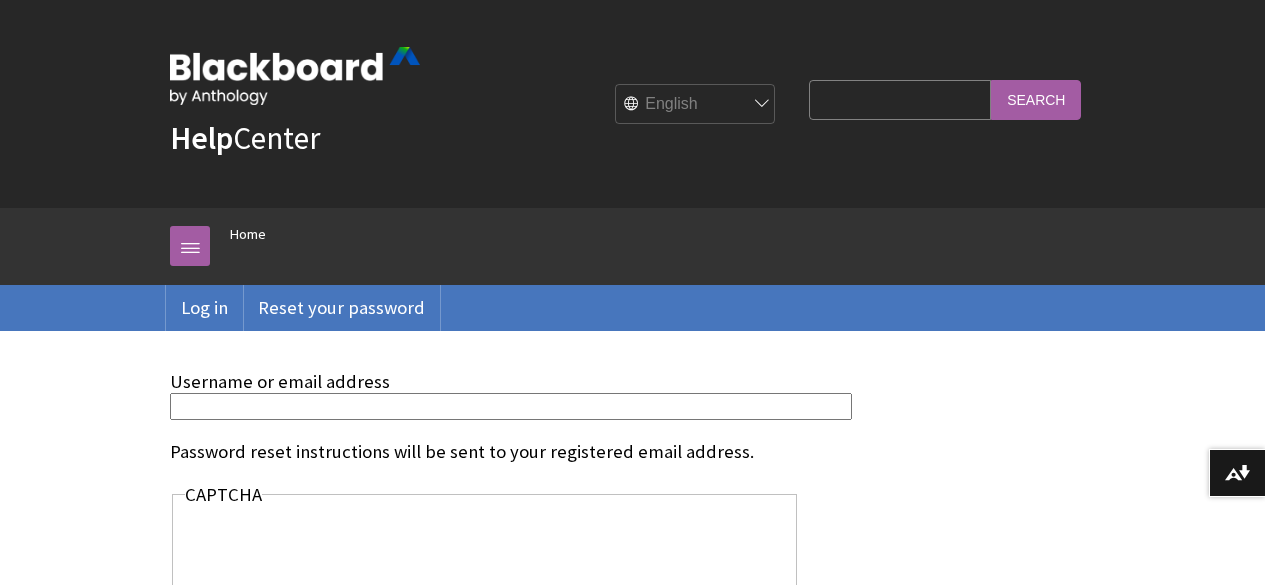 scroll, scrollTop: 0, scrollLeft: 0, axis: both 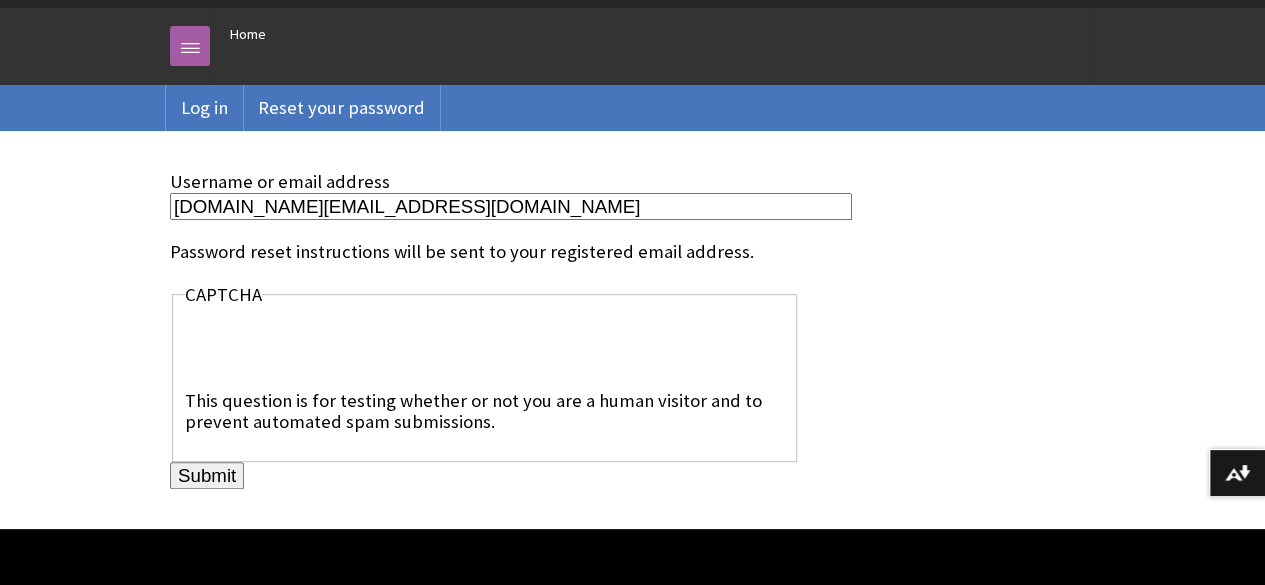 type on "[DOMAIN_NAME][EMAIL_ADDRESS][DOMAIN_NAME]" 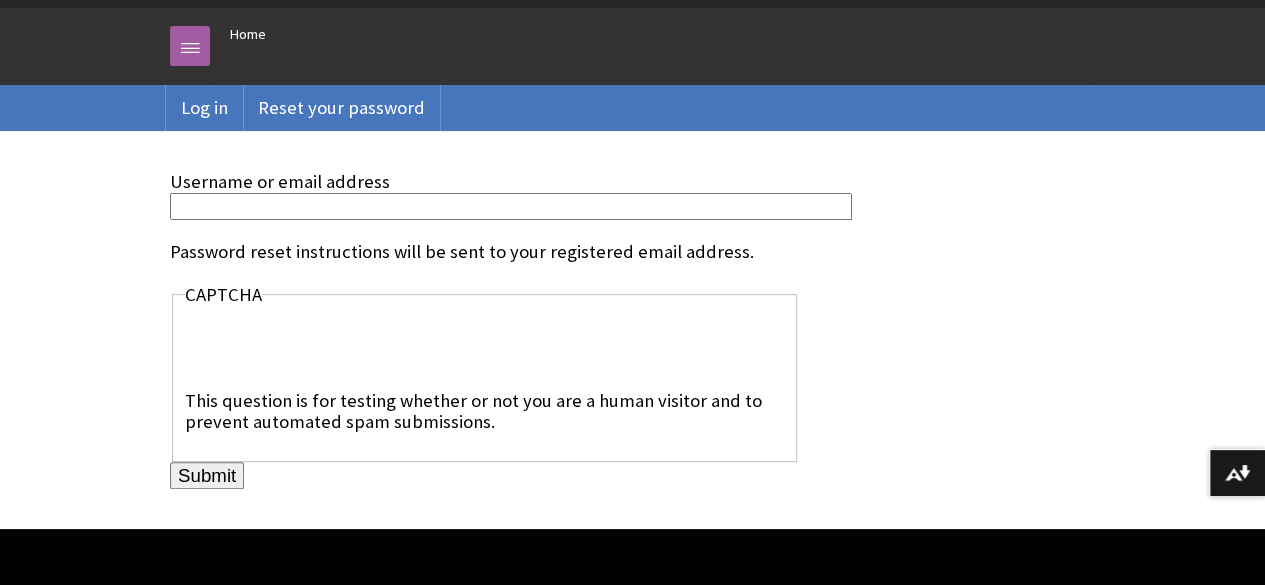 paste on "trent.green@student.uti.edu" 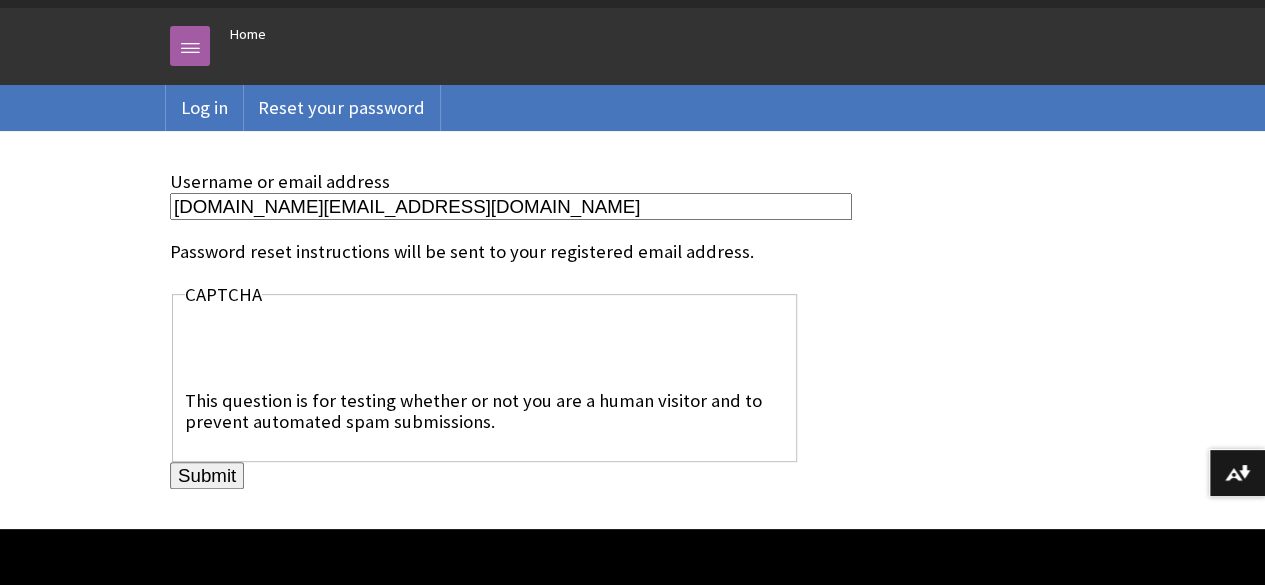 type on "trent.green@student.uti.edu" 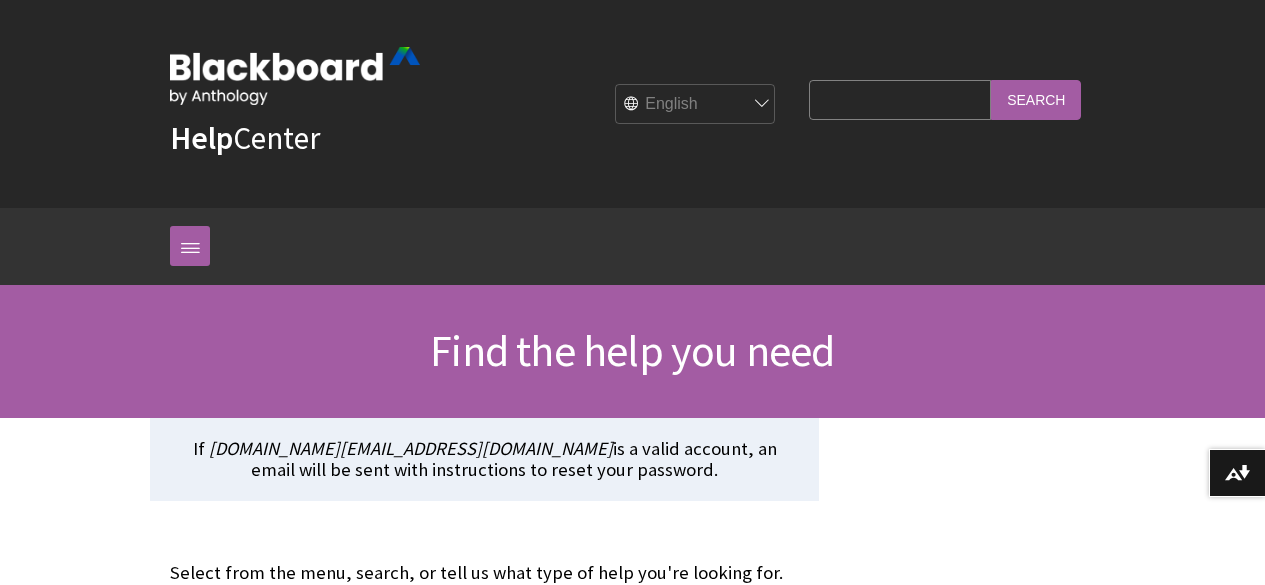 scroll, scrollTop: 0, scrollLeft: 0, axis: both 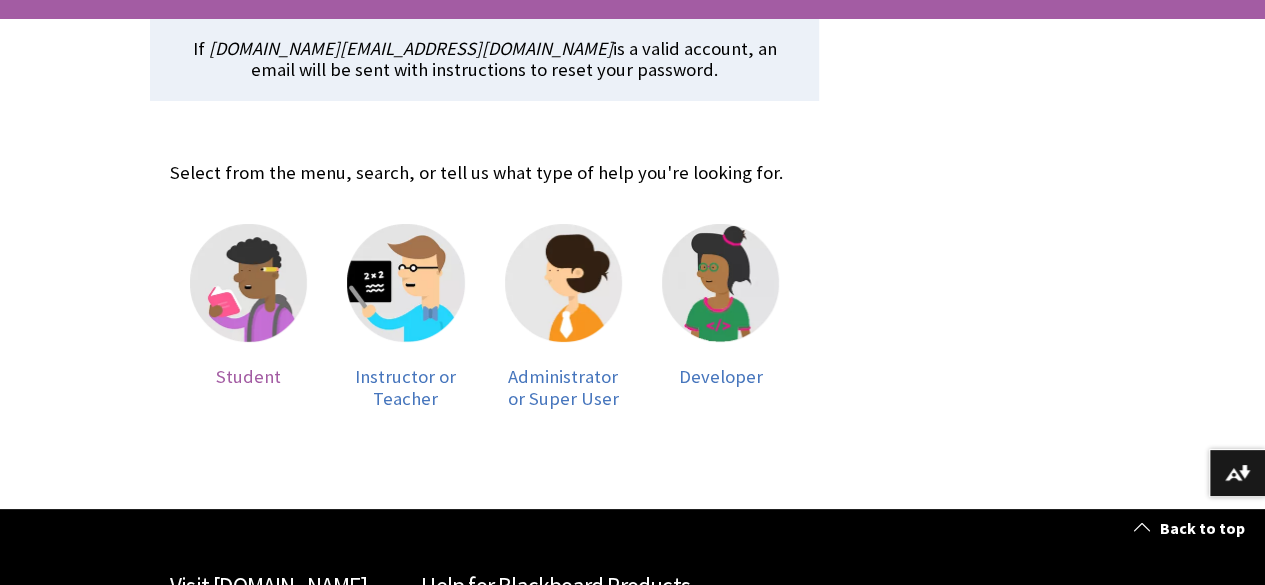 click at bounding box center [248, 282] 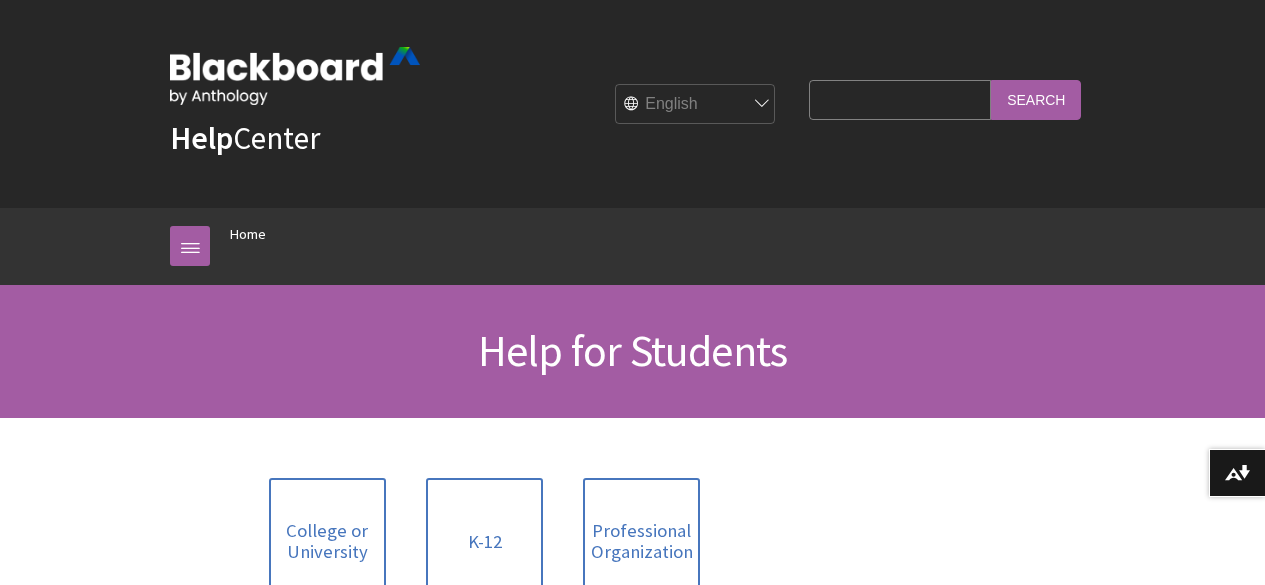 scroll, scrollTop: 0, scrollLeft: 0, axis: both 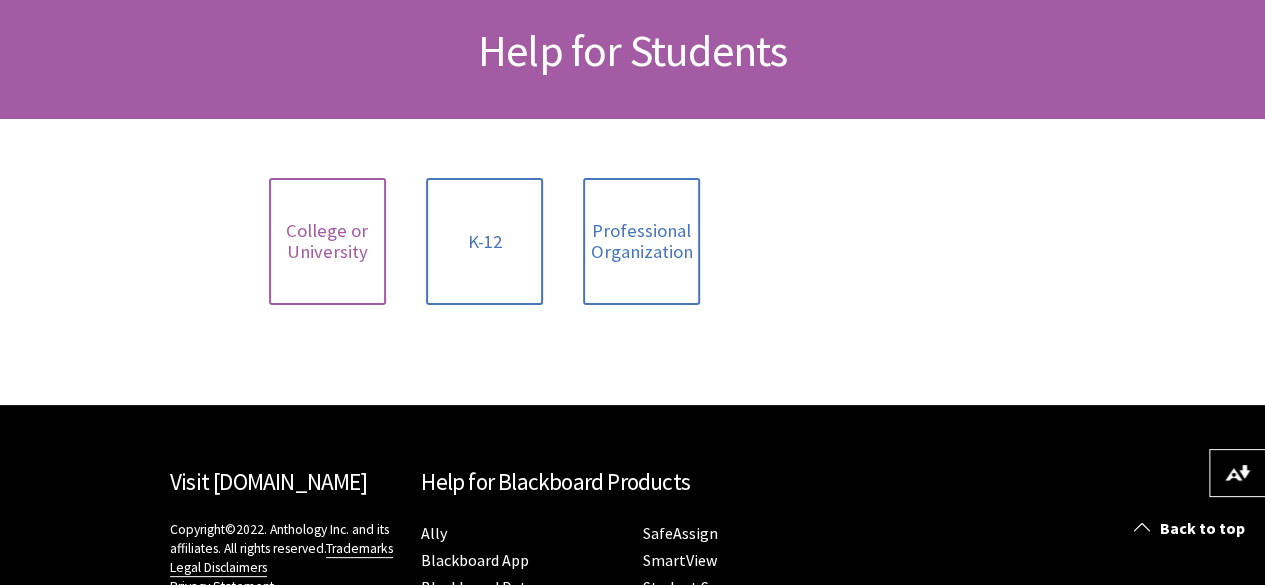 click on "College or University" at bounding box center (327, 241) 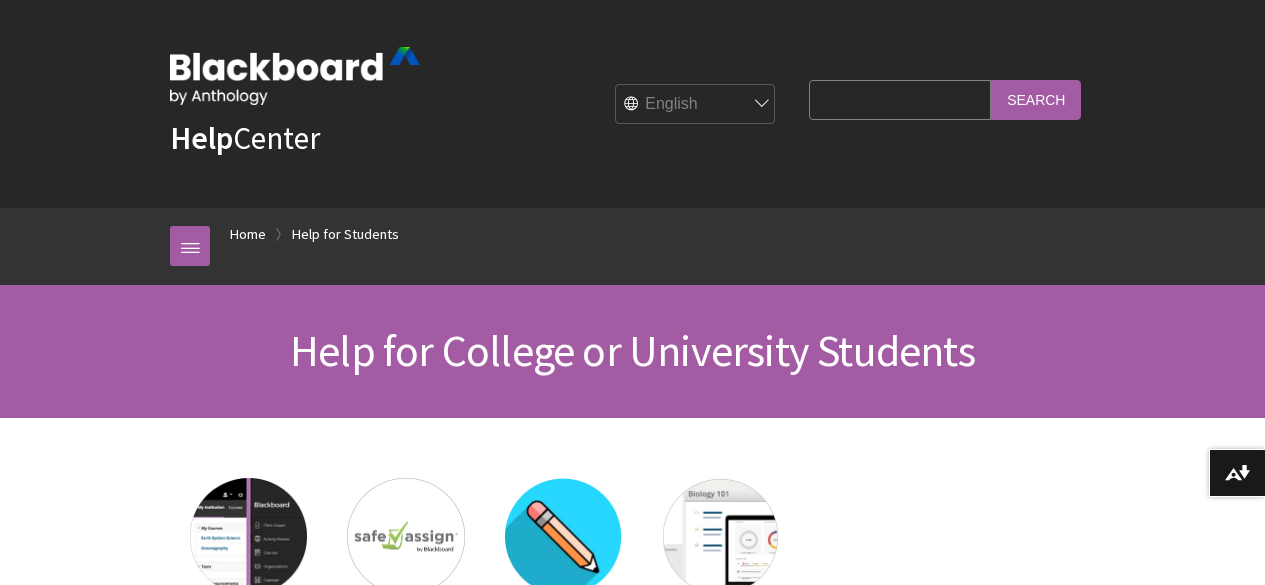 scroll, scrollTop: 0, scrollLeft: 0, axis: both 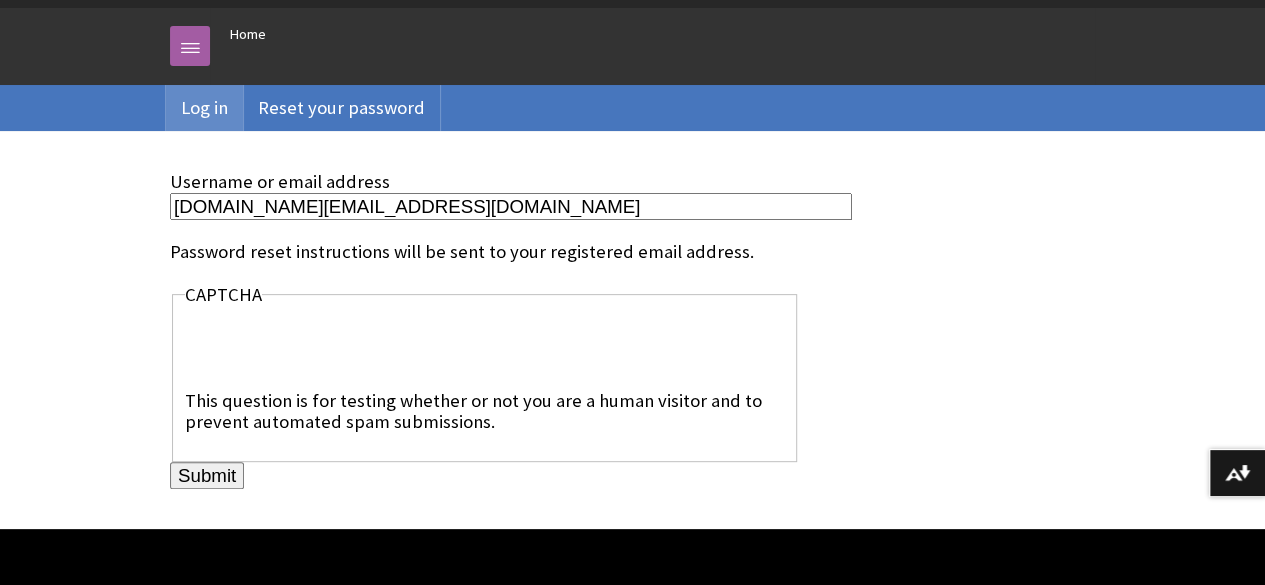 click on "Log in" at bounding box center [204, 108] 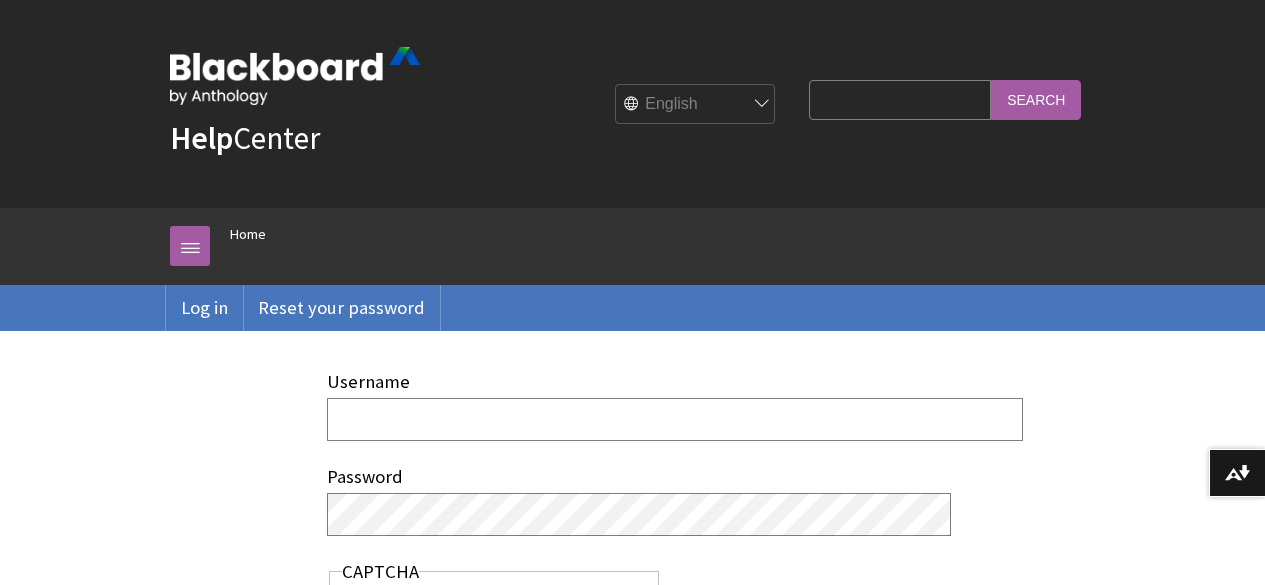 scroll, scrollTop: 0, scrollLeft: 0, axis: both 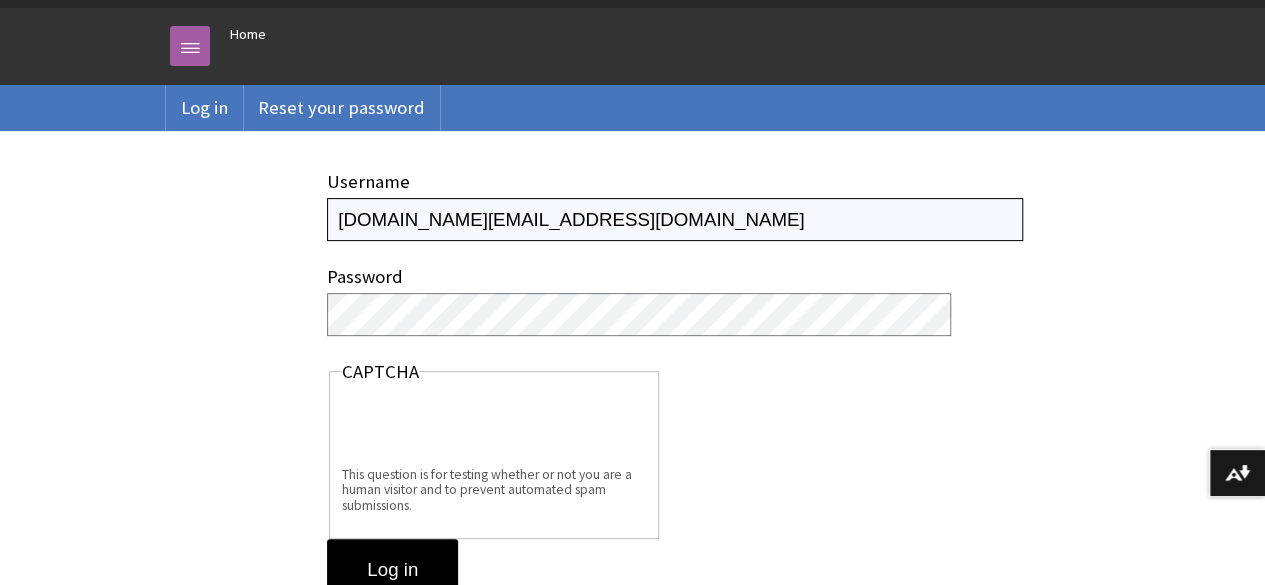 type on "[DOMAIN_NAME][EMAIL_ADDRESS][DOMAIN_NAME]" 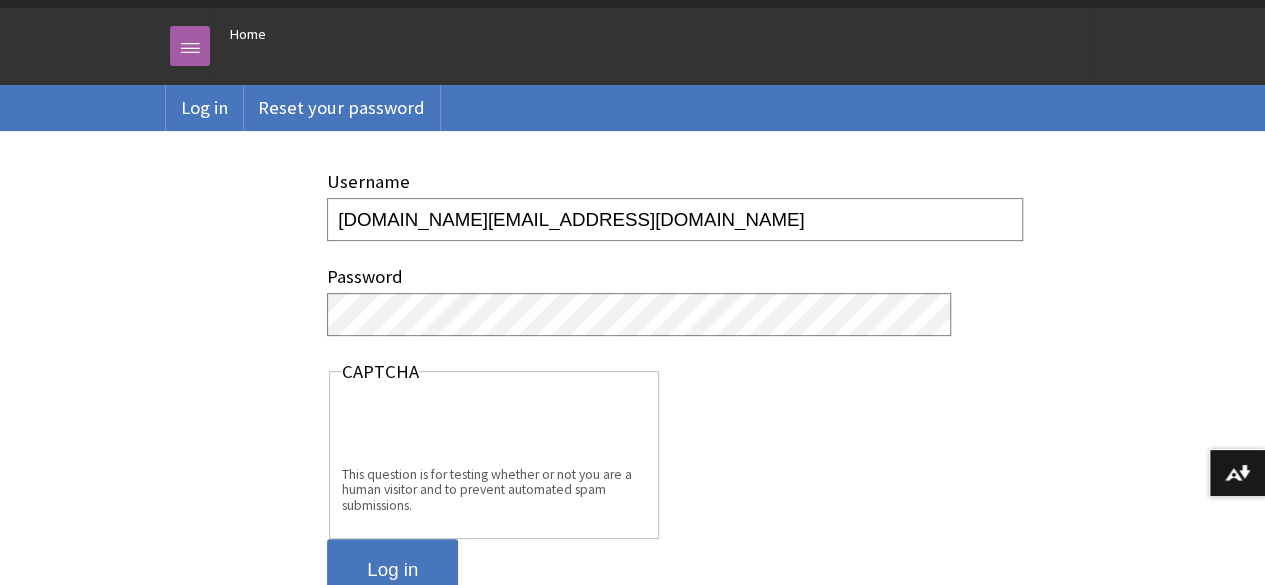 click on "Log in" at bounding box center (392, 570) 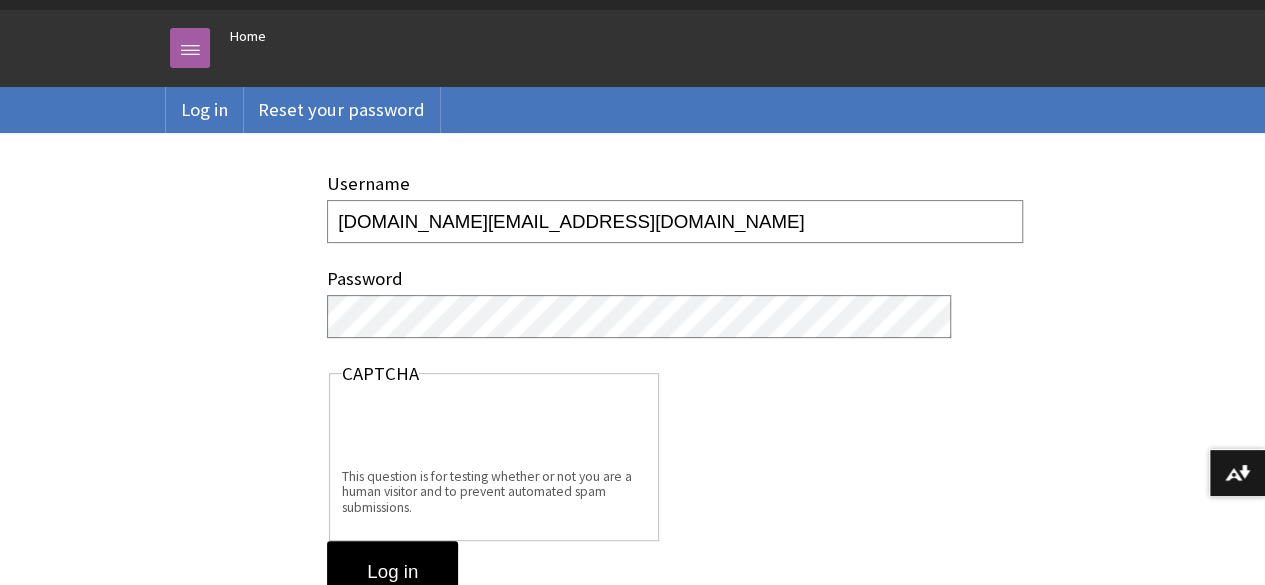 scroll, scrollTop: 200, scrollLeft: 0, axis: vertical 